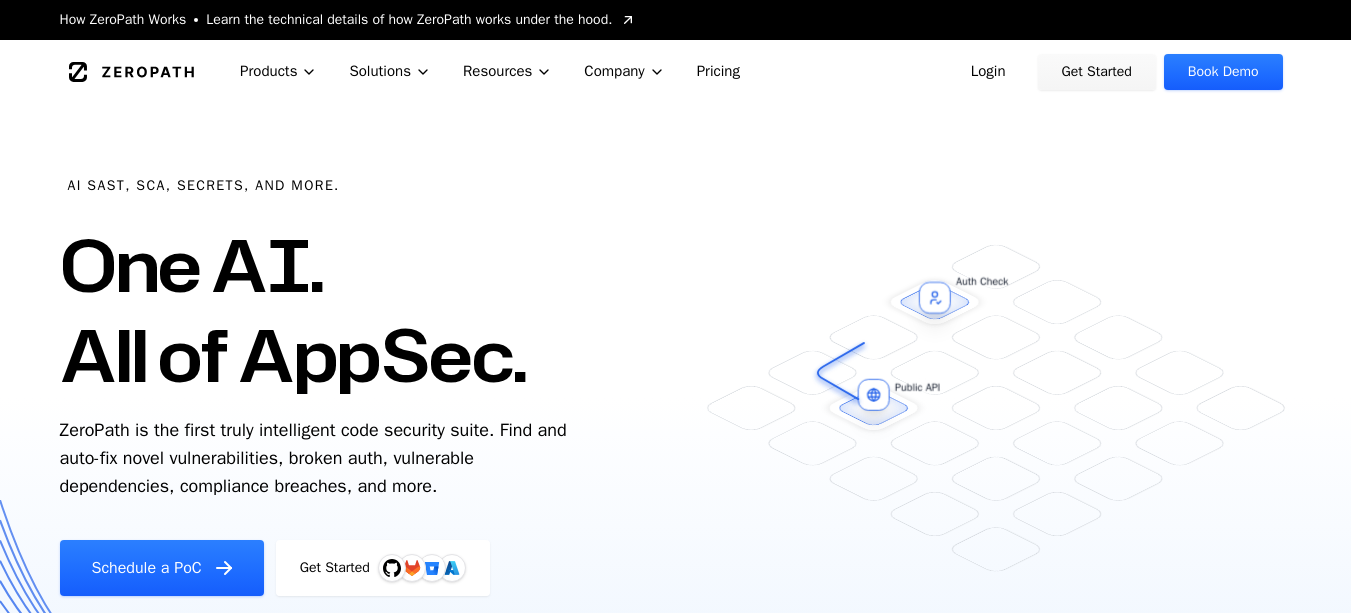 scroll, scrollTop: 0, scrollLeft: 0, axis: both 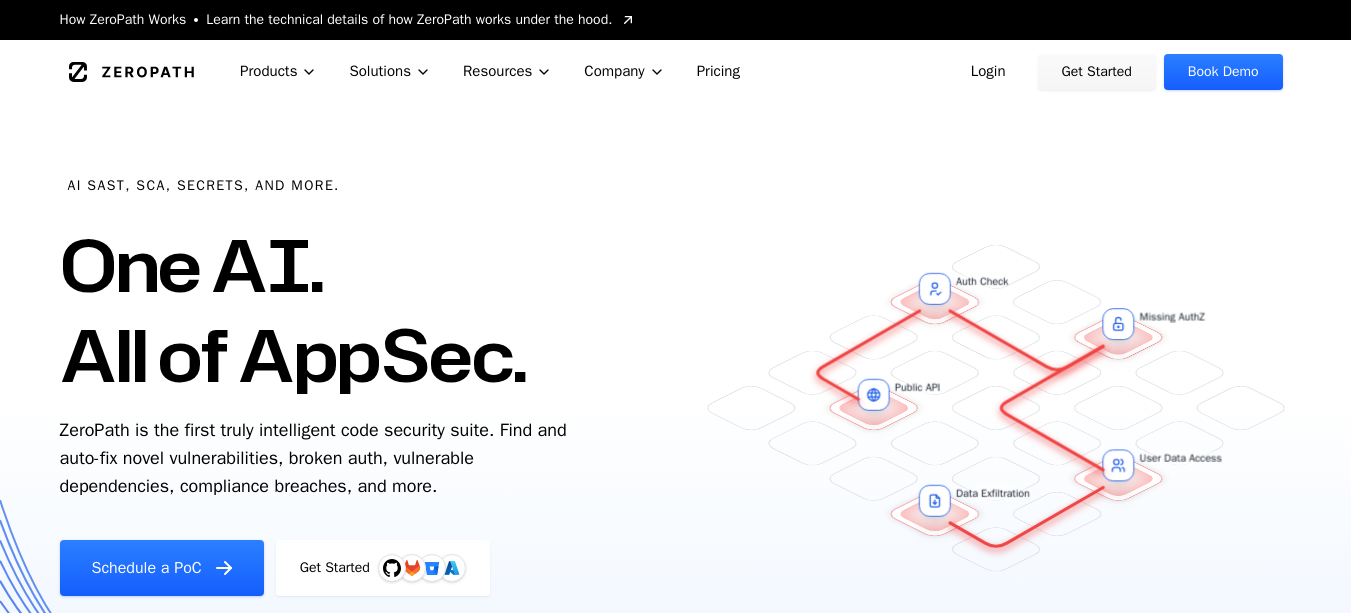 click on "Login" at bounding box center [988, 72] 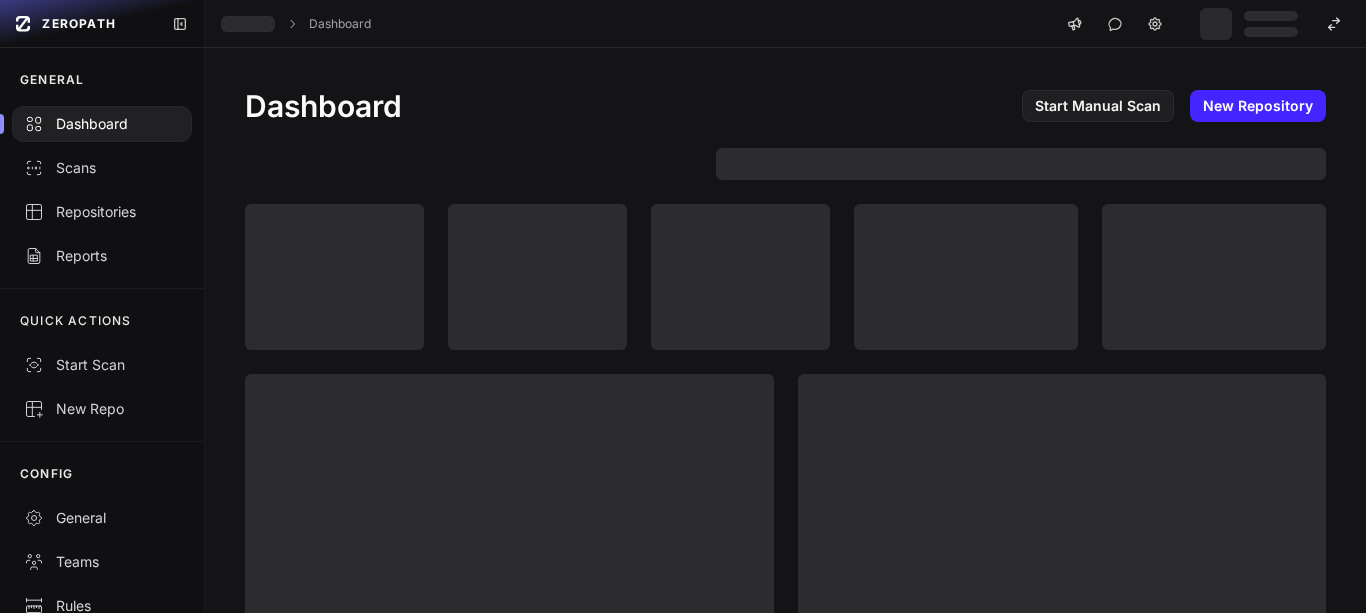 scroll, scrollTop: 0, scrollLeft: 0, axis: both 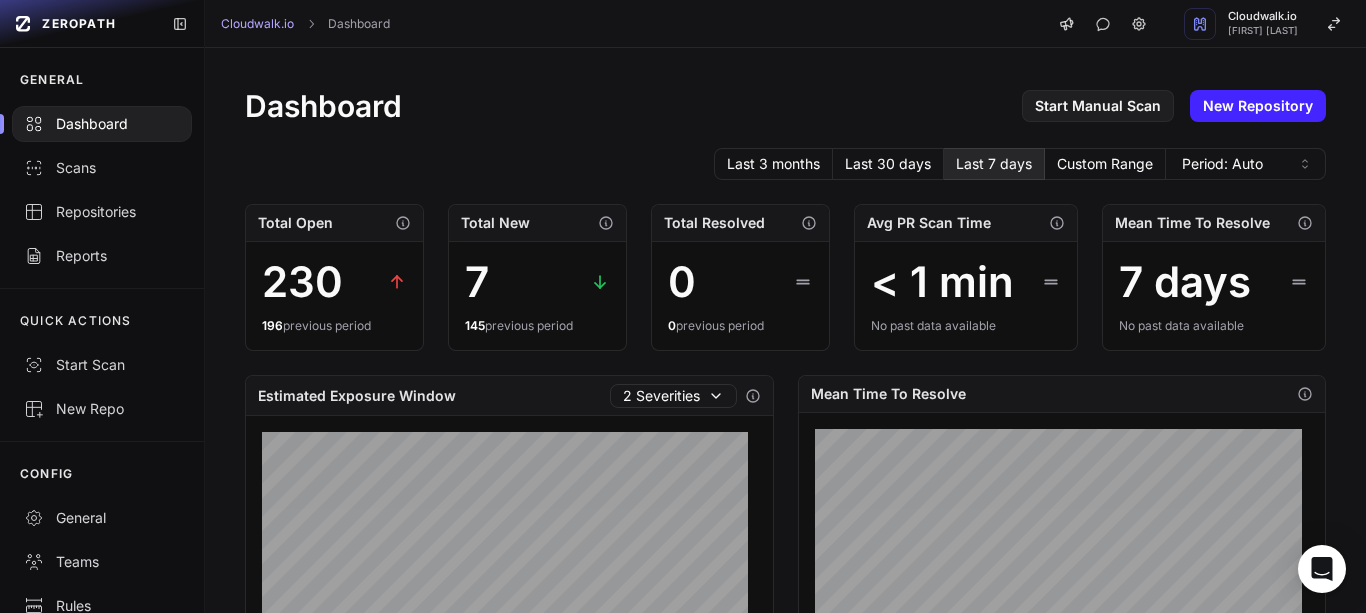 click on "Dashboard   Start Manual Scan     New Repository   Last 3 months   Last 30 days   Last 7 days   Custom Range   Period: Auto         Total Open       230     196  previous period Total New       7     145  previous period Total Resolved       0     0  previous period Avg PR Scan Time       < 1 min     No past data available Mean Time To Resolve       7 days     No past data available   Estimated Exposure Window   2 Severities               Mean Time To Resolve           Open Issues By Vulnerability Type           MA   48.3 %     IDOR   25.6 %     SQLI   4.4 %     ID   3.9 %     PT   3.4 %     Other   14.3 %     Open Issues By Severity                               Critical   1     High   101     Medium   28     Low   47     Info   26     Most Critical Resolved Issues       No Resolved Issues Found   Try our automatic issue patching feature to resolve issues faster.   Most Critical Open Issues         Unauthorized Rule Disclosure   Missing Authentication  |  CWE-306   92         Missing Authentication  |    90" at bounding box center [785, 768] 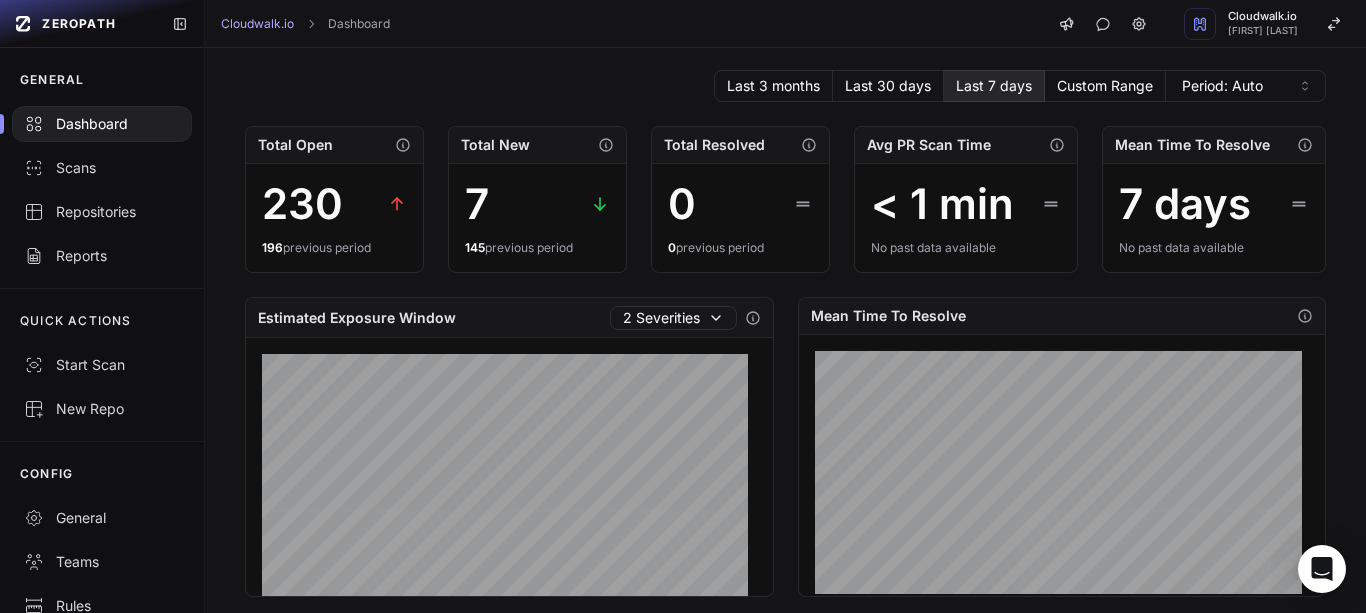 scroll, scrollTop: 80, scrollLeft: 0, axis: vertical 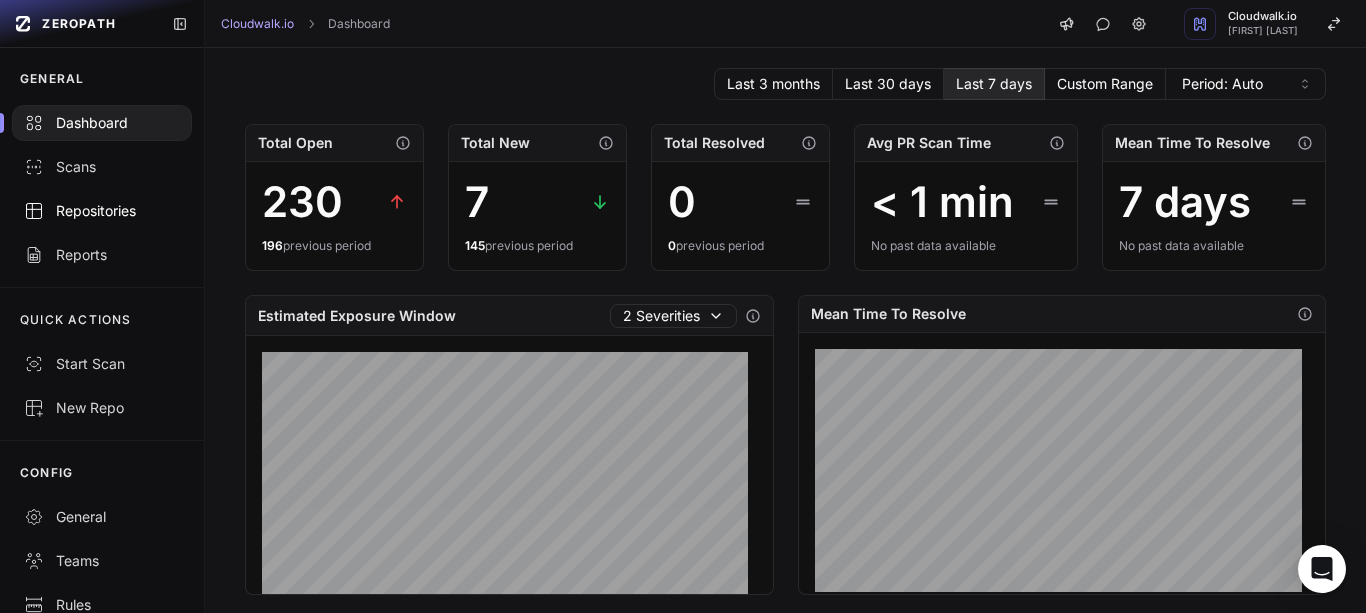 click on "Repositories" at bounding box center (102, 211) 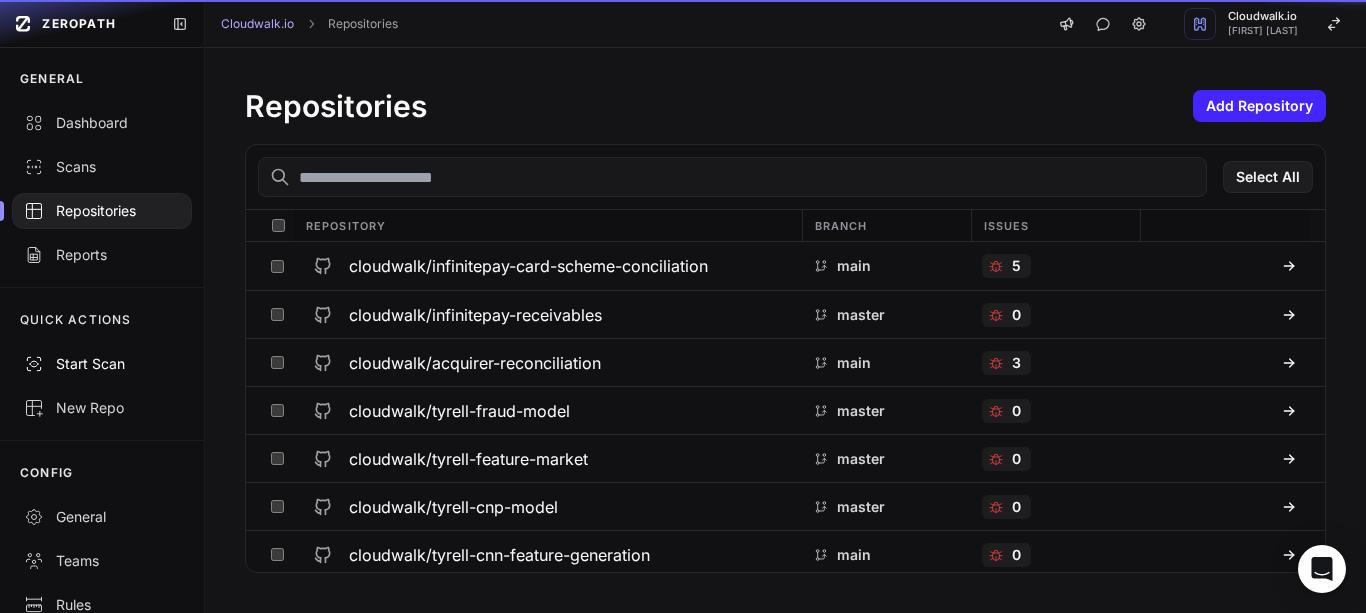 scroll, scrollTop: 0, scrollLeft: 0, axis: both 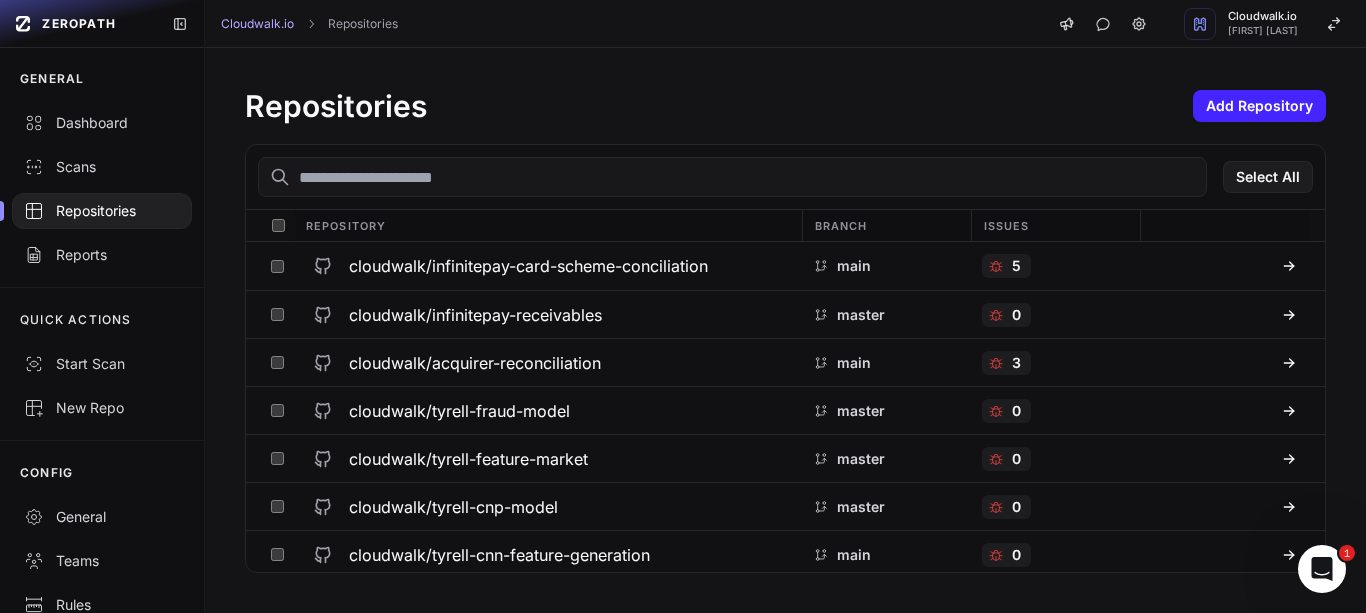 click at bounding box center (732, 177) 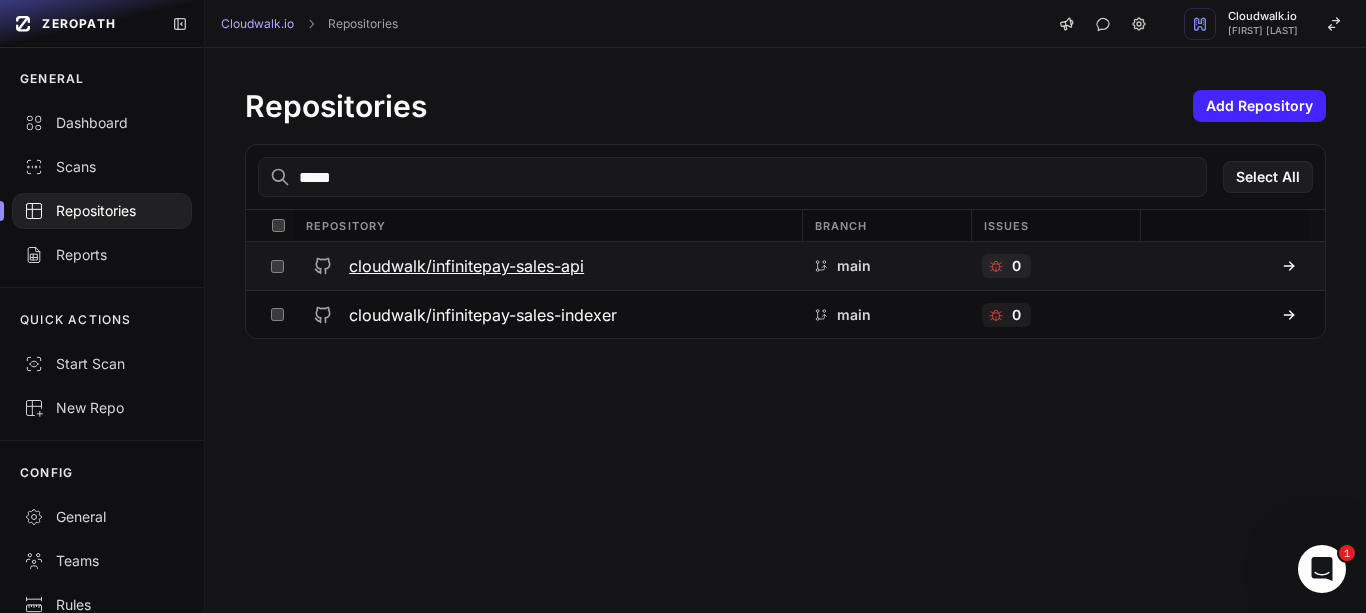 type on "*****" 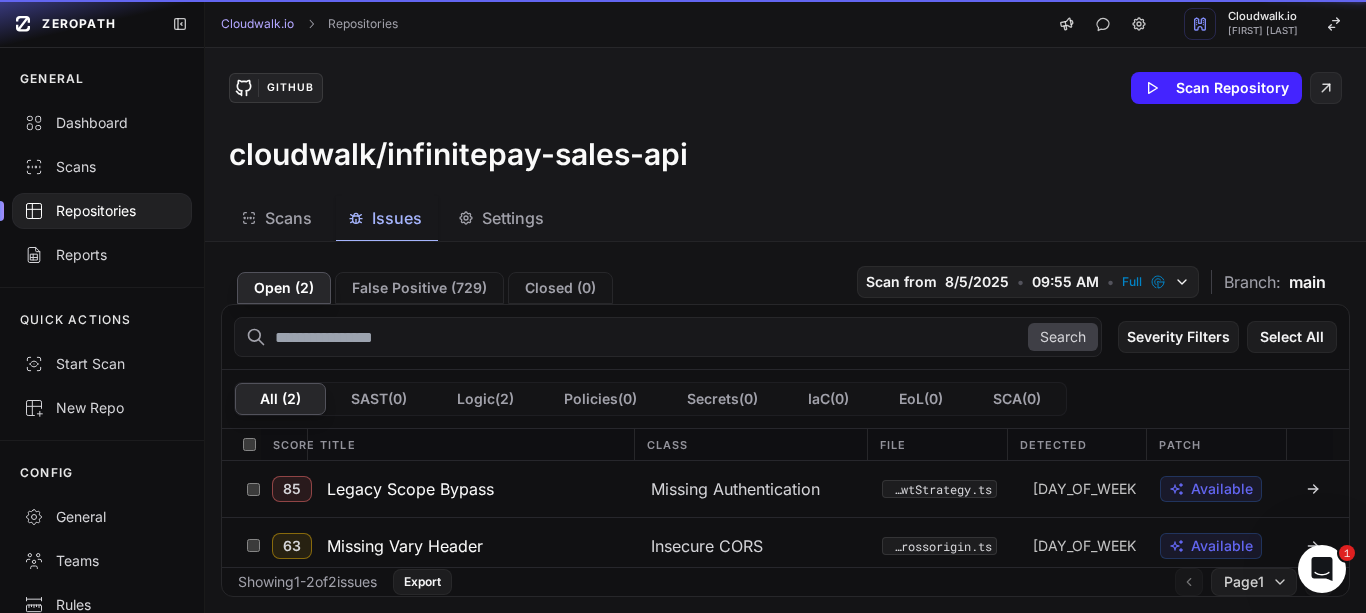 click on "Issues" at bounding box center [397, 218] 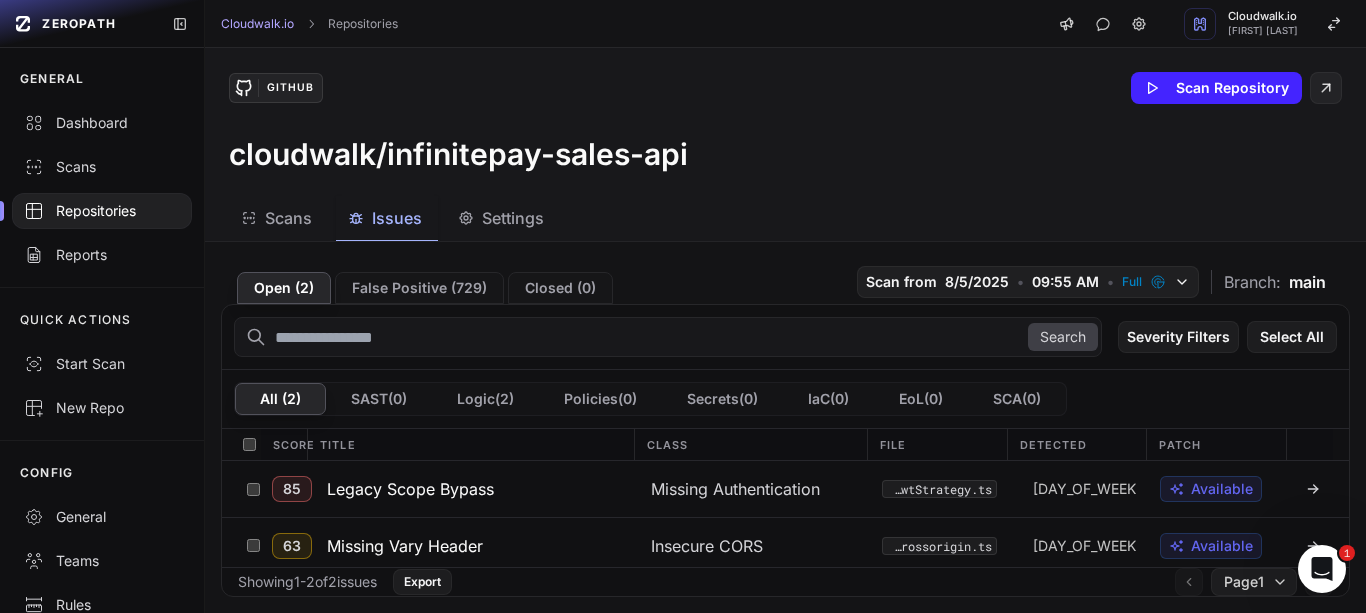 type 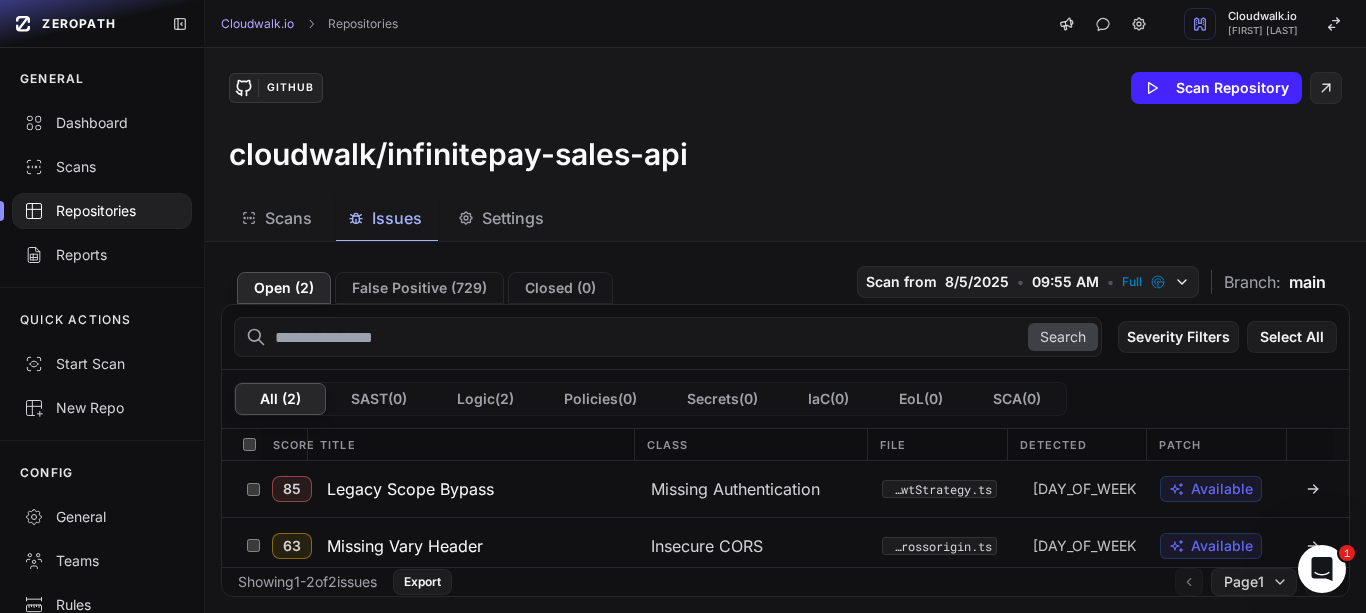 click on "Open ( 2 )   False Positive ( 729 )   Closed ( 0 )   Scan from   [DATE]   •   [TIME]   •   Full         Branch:   main" at bounding box center (785, 281) 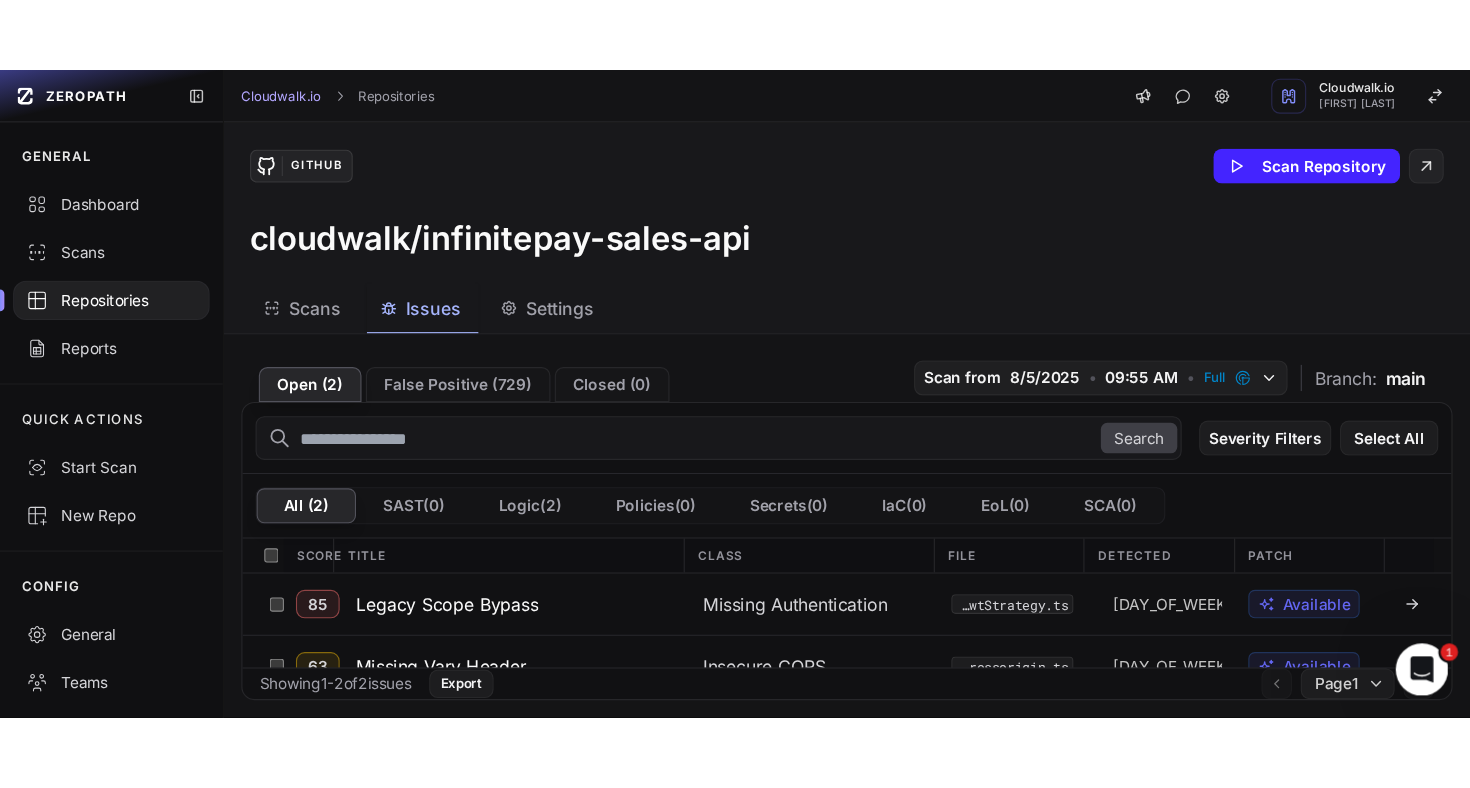 scroll, scrollTop: 1, scrollLeft: 0, axis: vertical 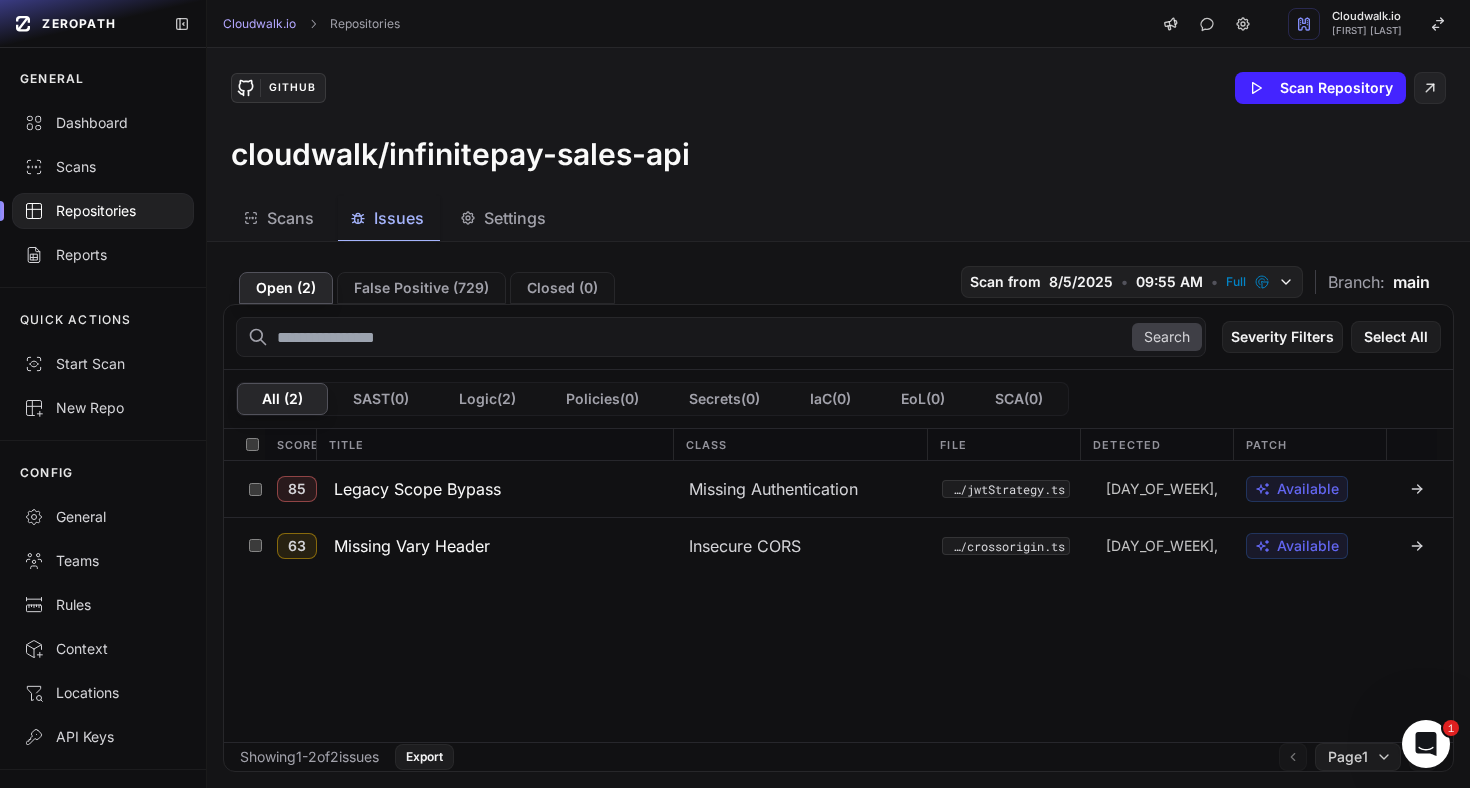 click on "Repositories" at bounding box center [103, 211] 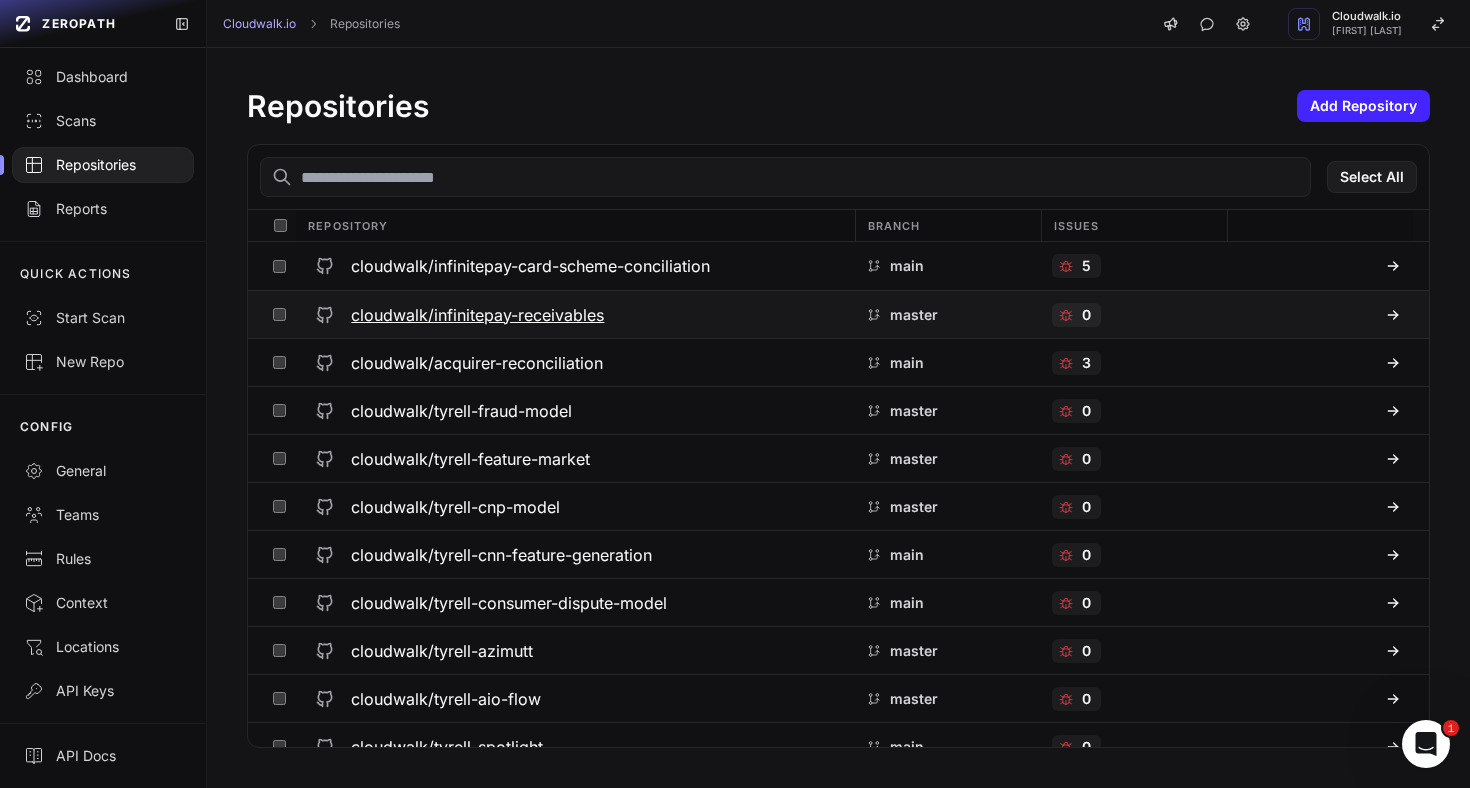 scroll, scrollTop: 0, scrollLeft: 0, axis: both 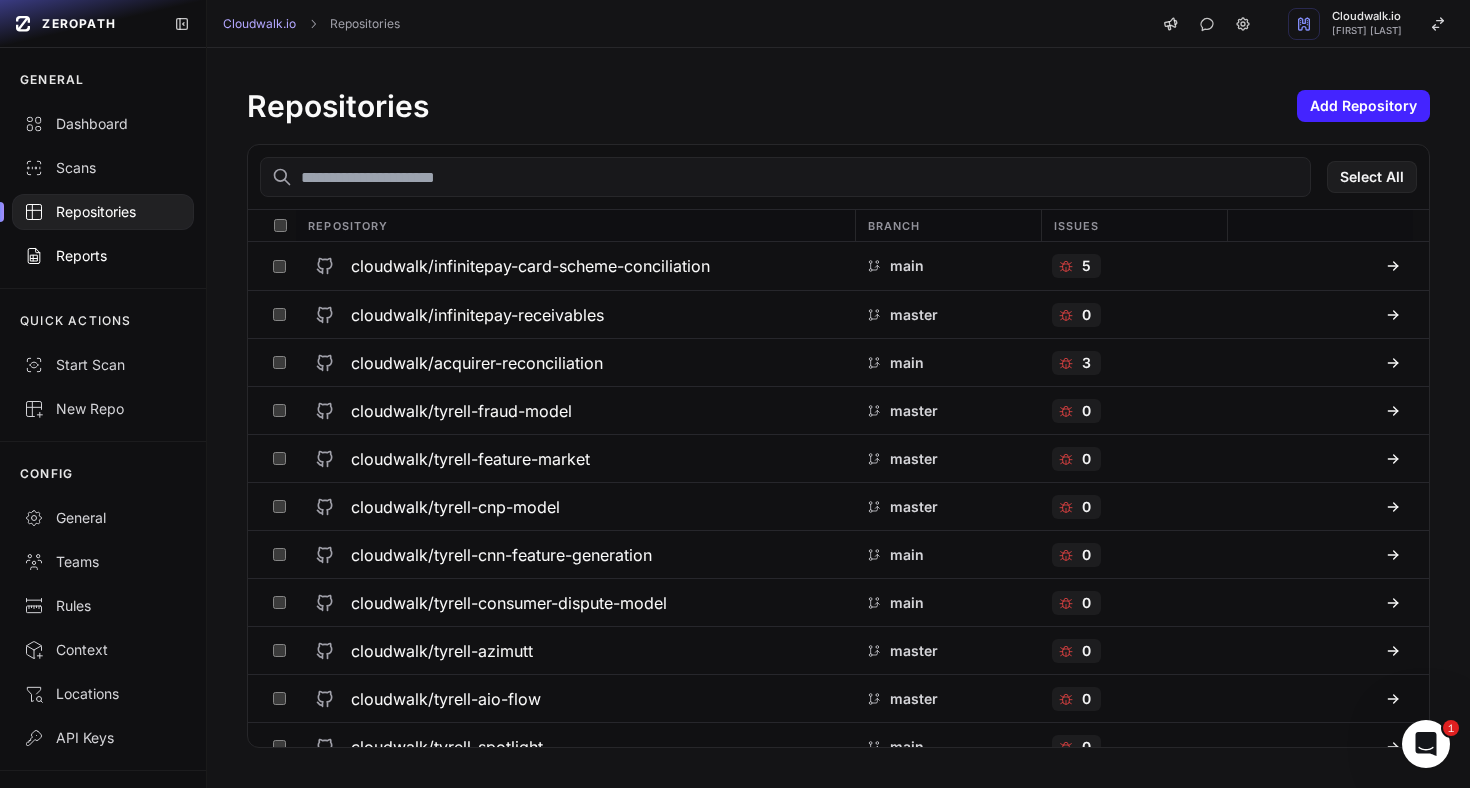 click on "Reports" at bounding box center (103, 256) 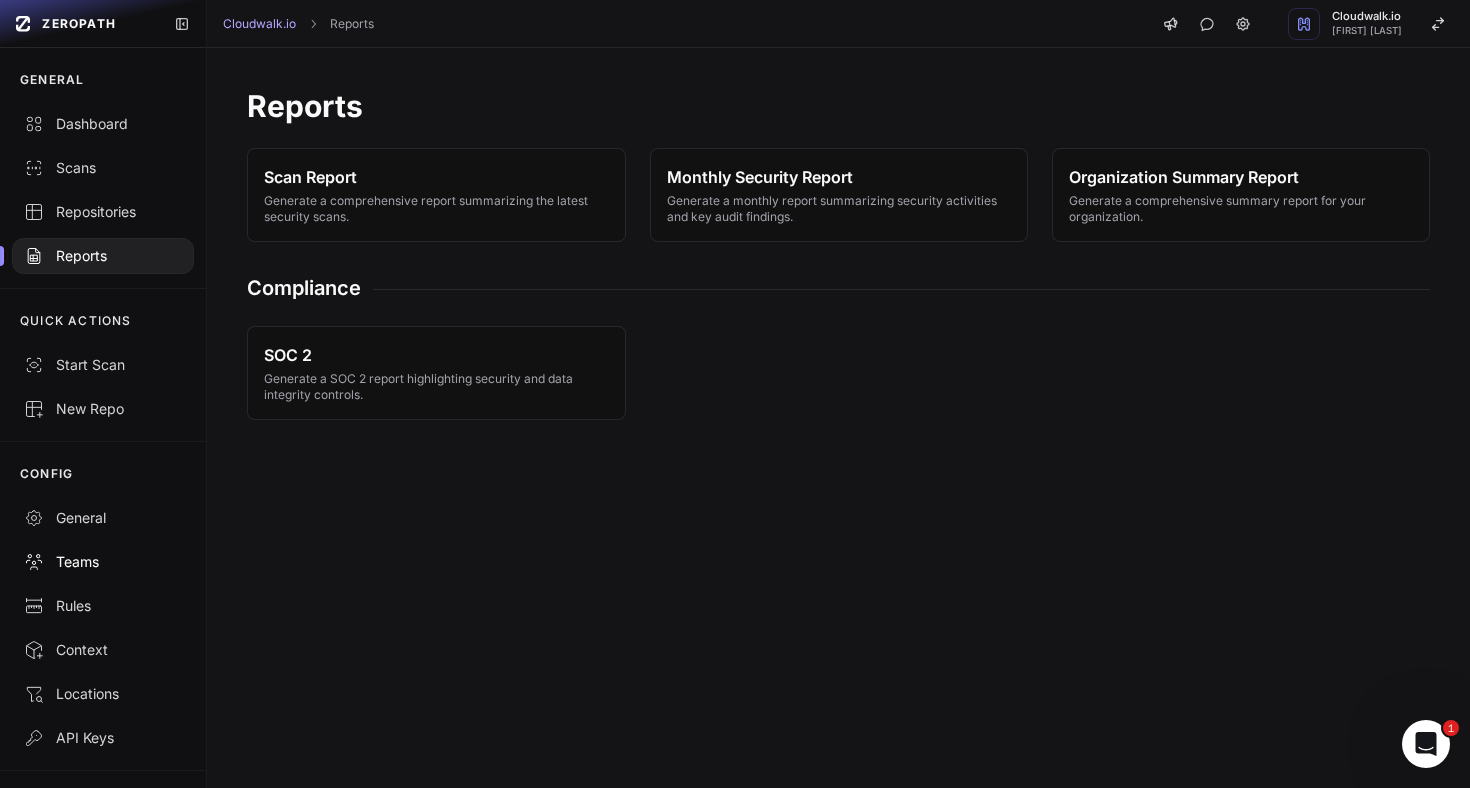 click on "Teams" at bounding box center [103, 562] 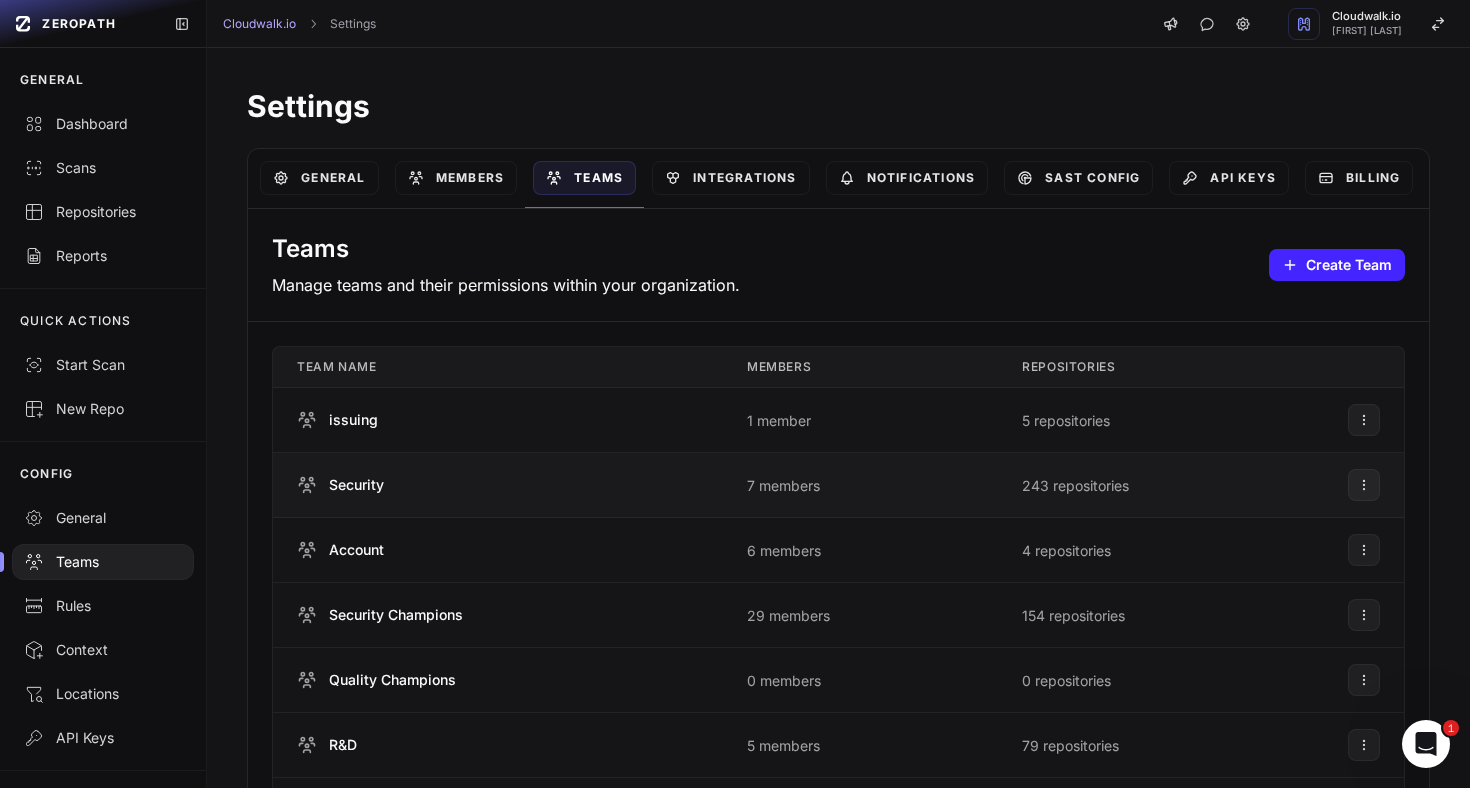 scroll, scrollTop: 40, scrollLeft: 0, axis: vertical 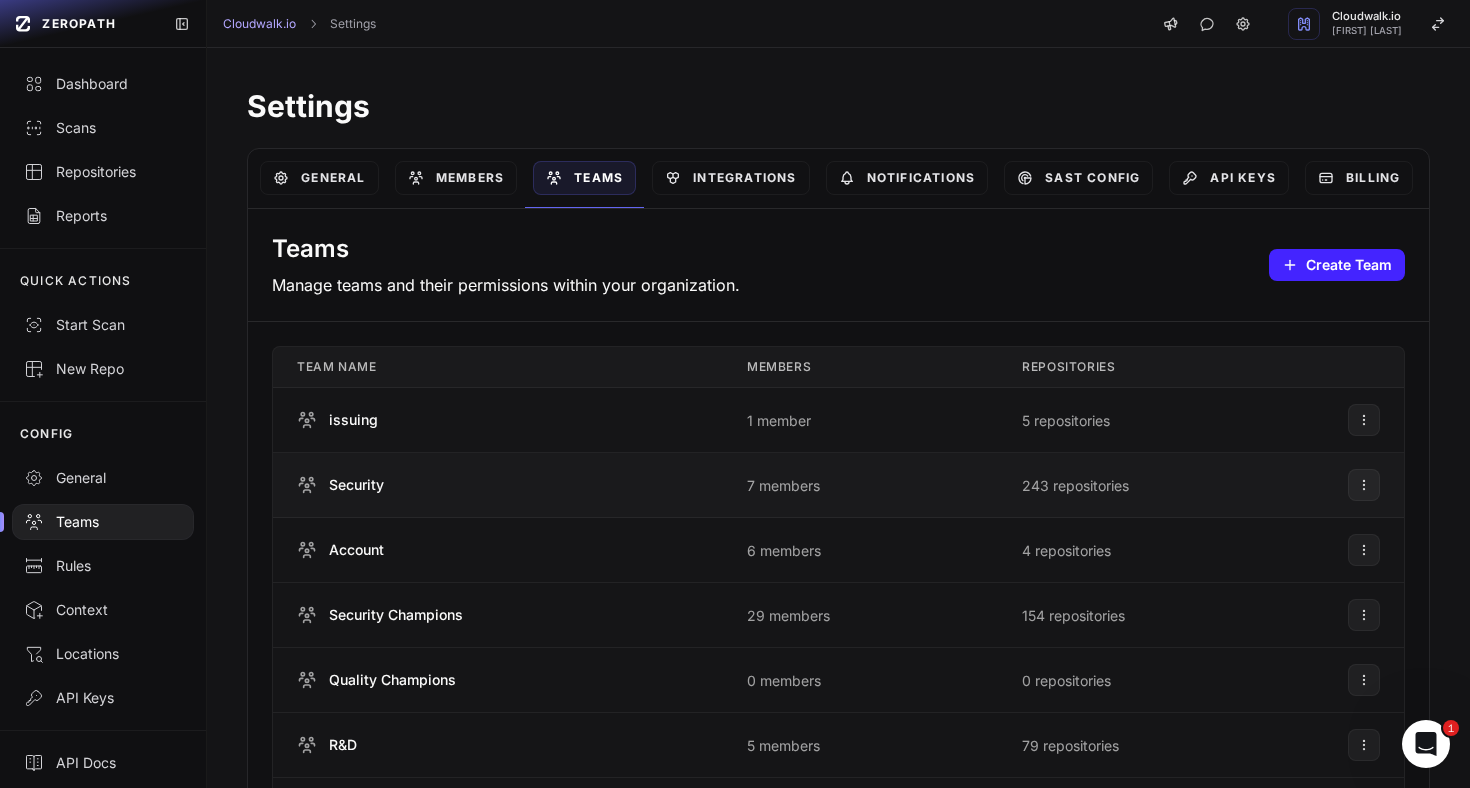 click on "Security" at bounding box center (498, 485) 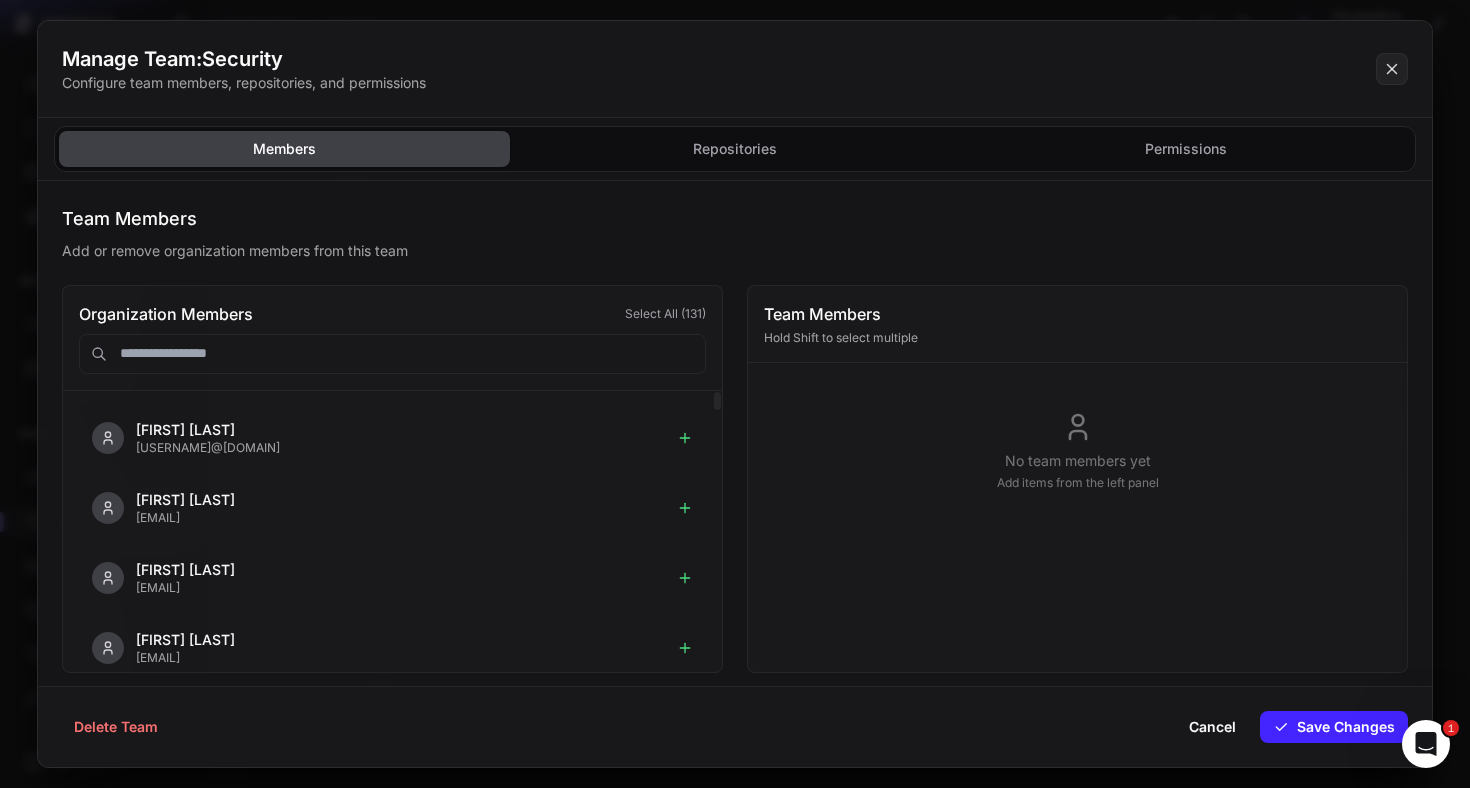 scroll, scrollTop: 351, scrollLeft: 0, axis: vertical 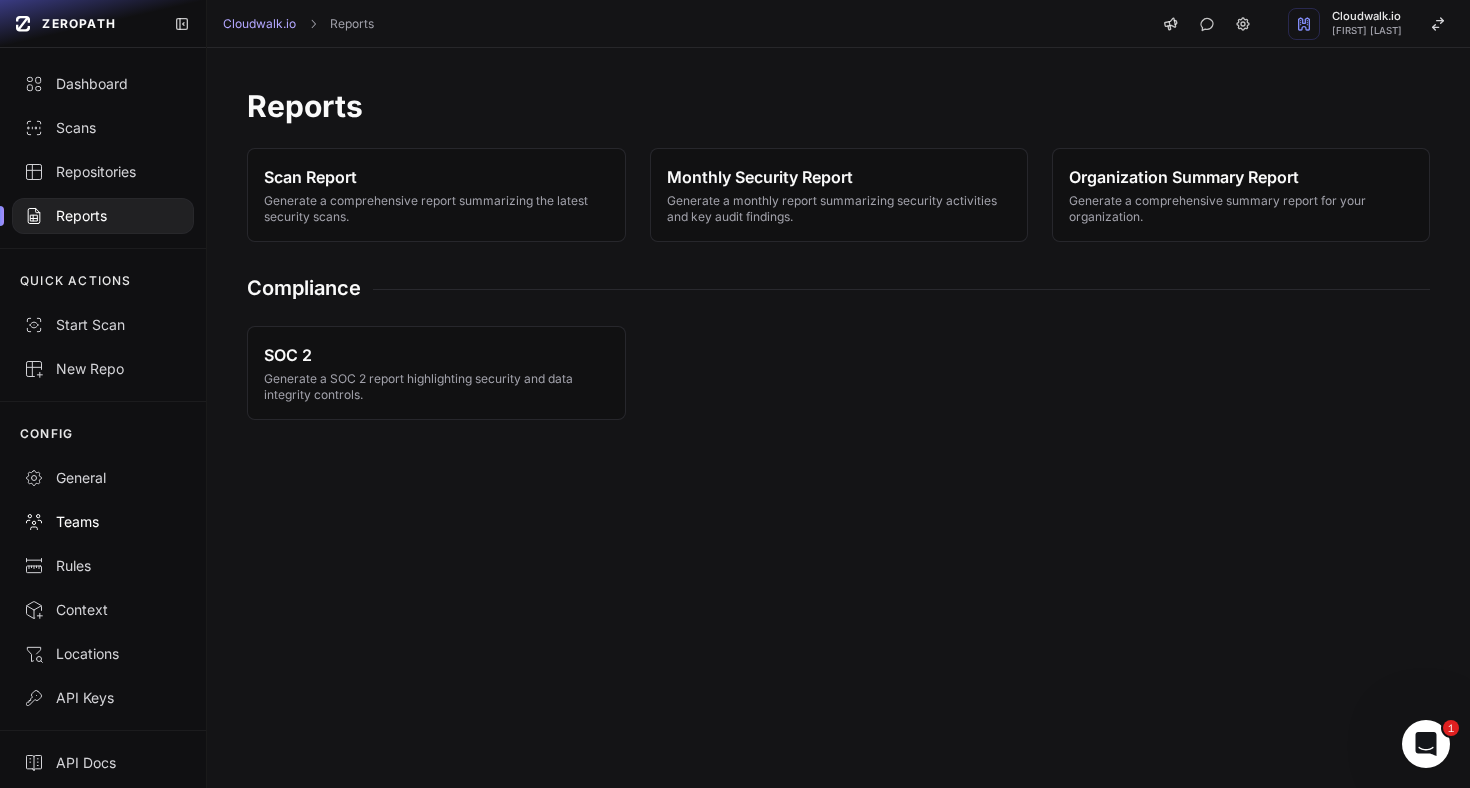 click on "Teams" at bounding box center [103, 522] 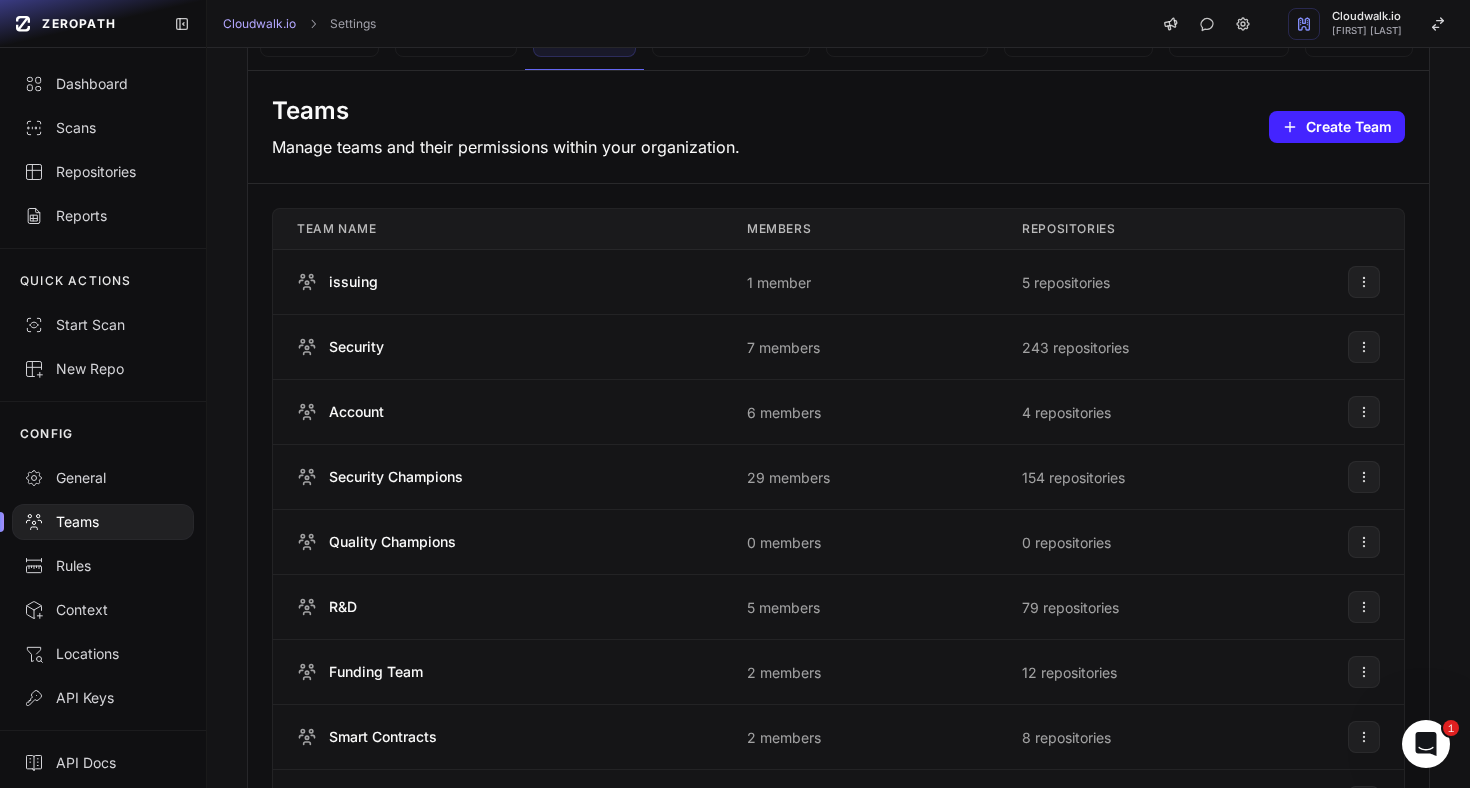scroll, scrollTop: 0, scrollLeft: 0, axis: both 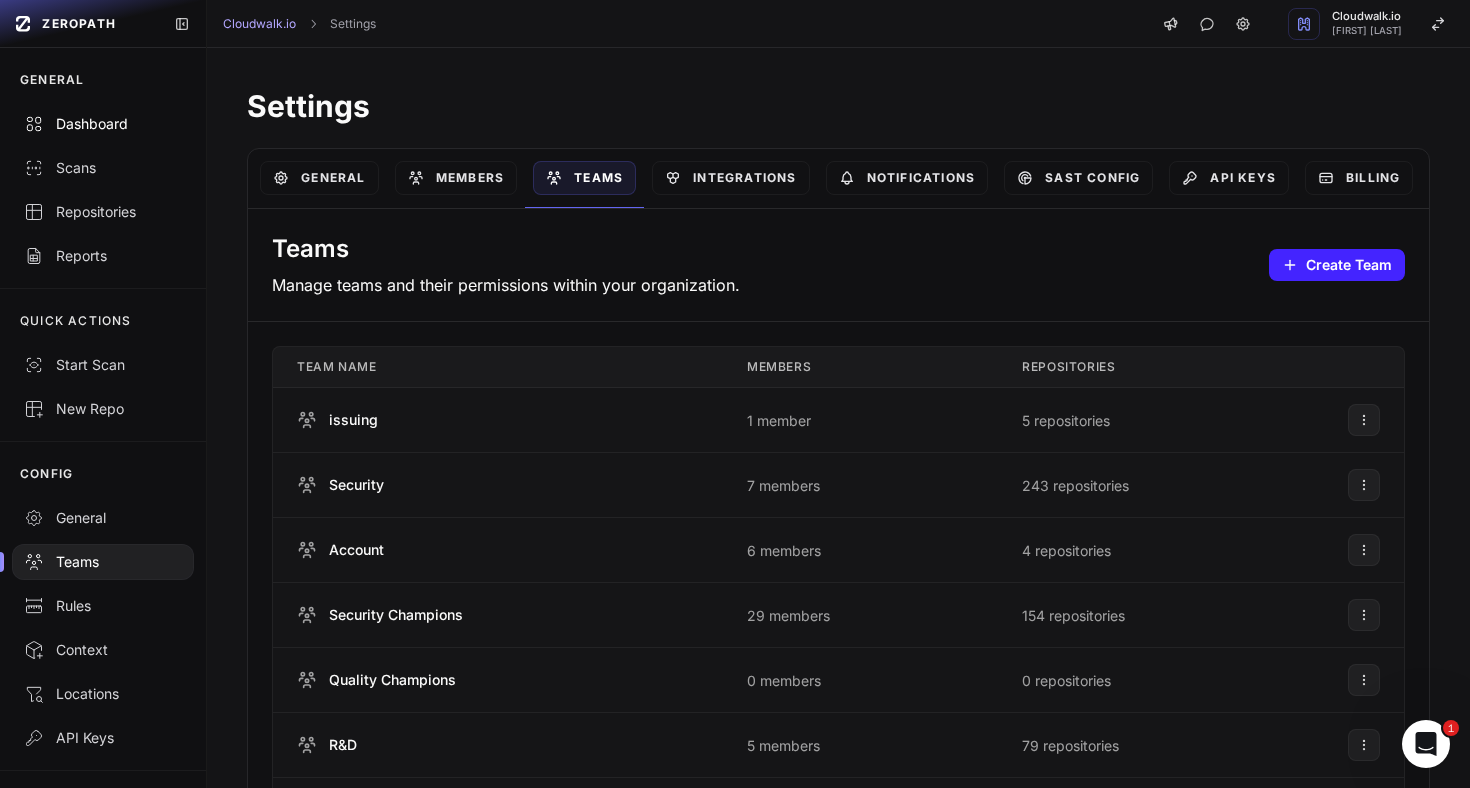 click on "Dashboard" at bounding box center (103, 124) 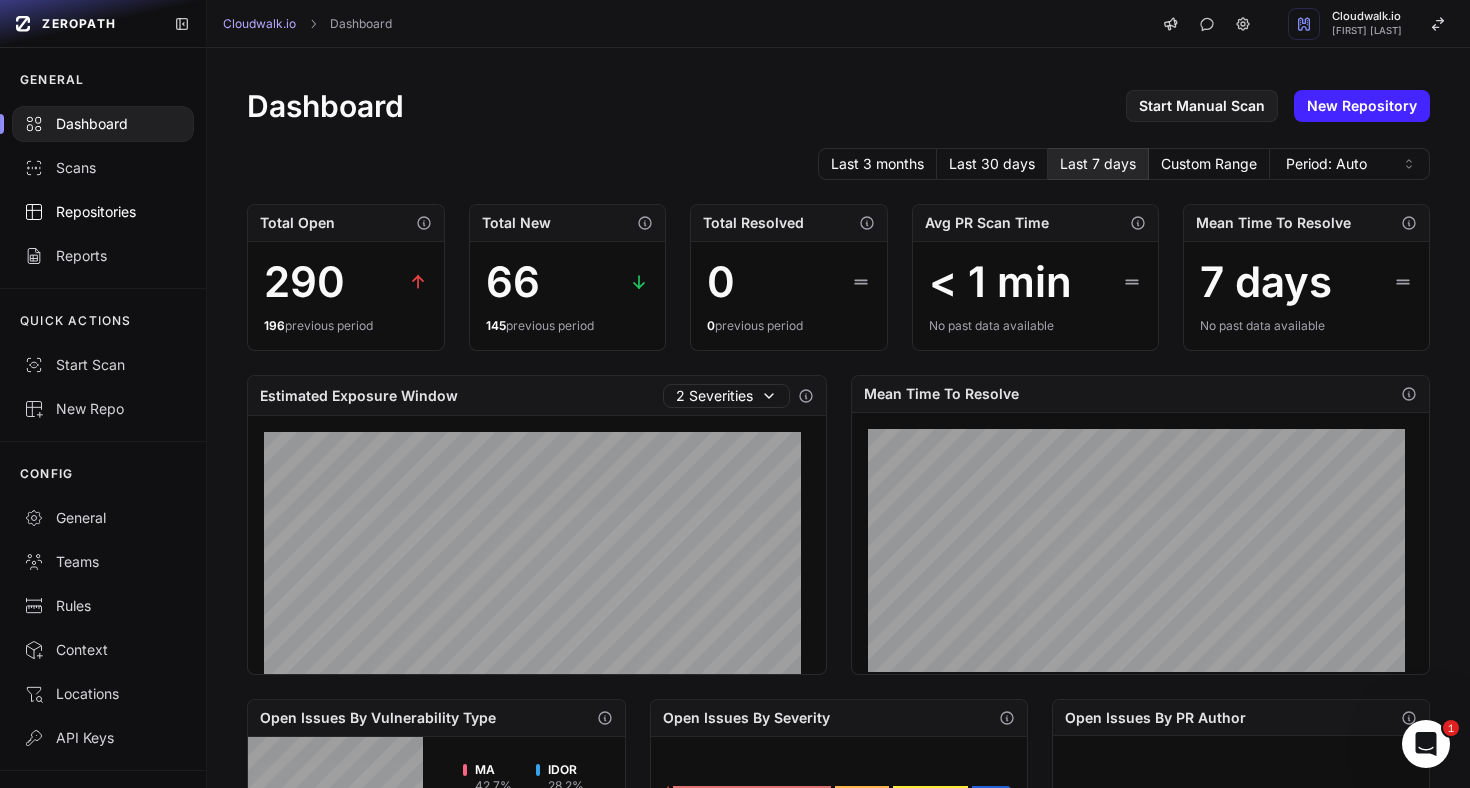 click on "Repositories" at bounding box center [103, 212] 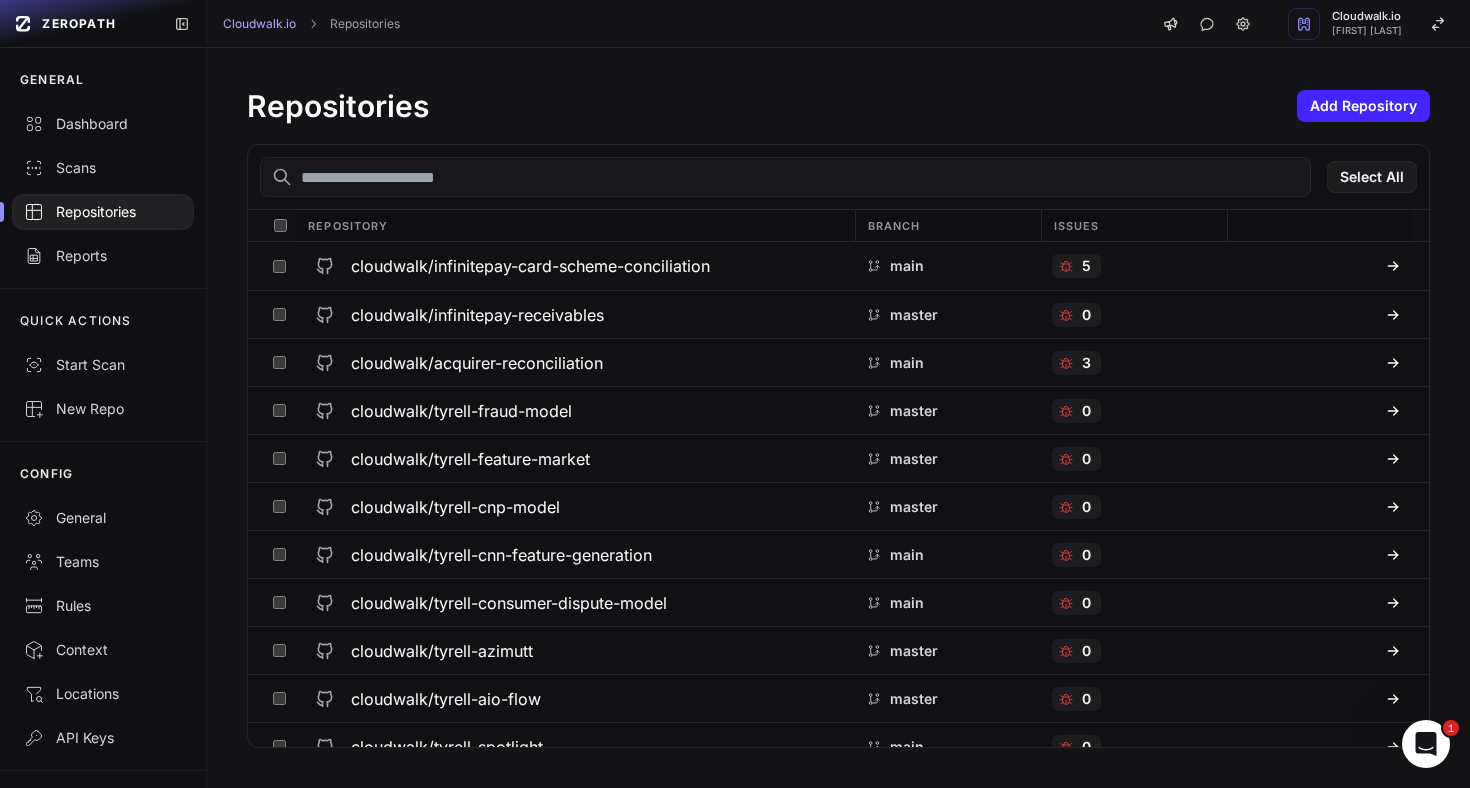 click at bounding box center (785, 177) 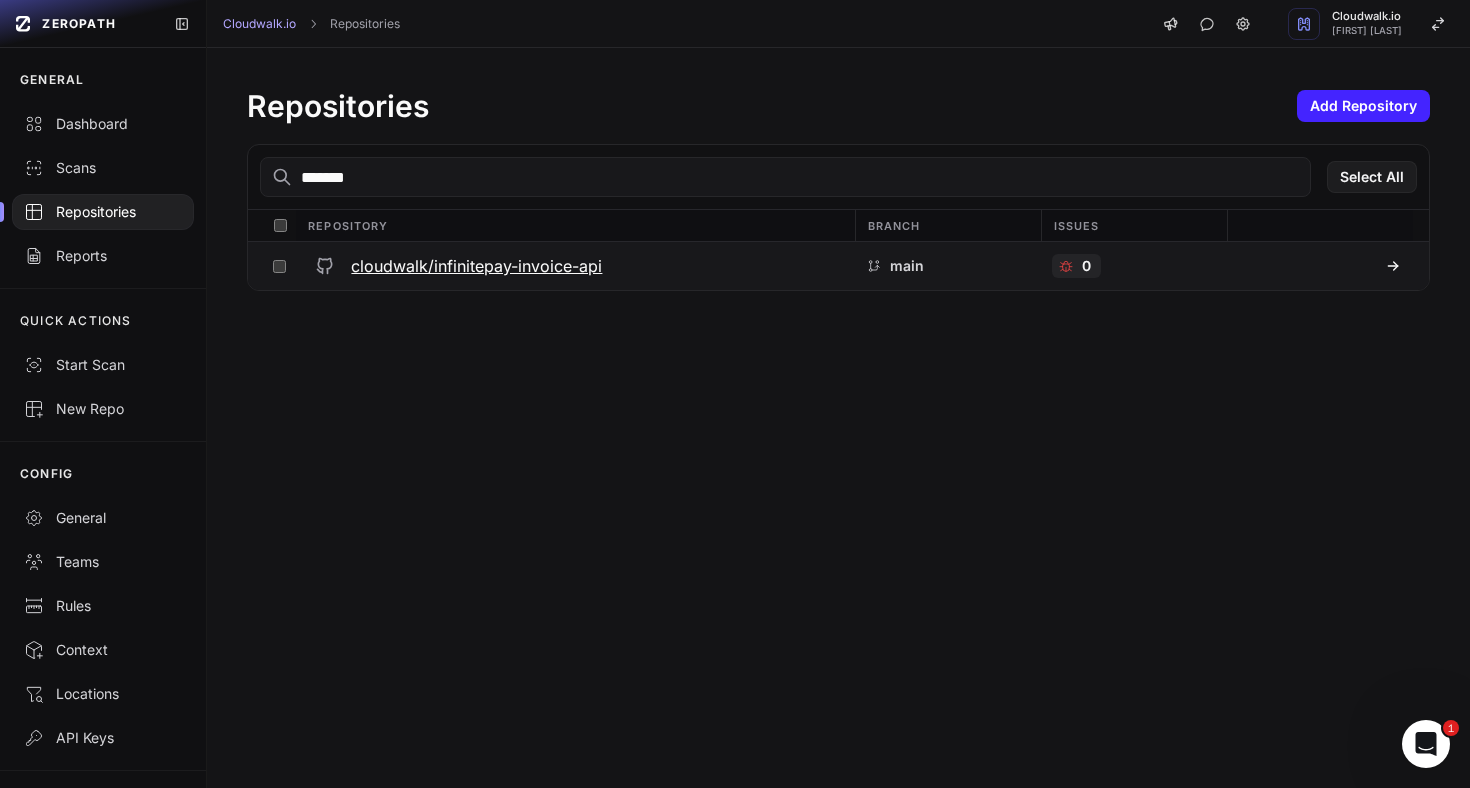 type on "*******" 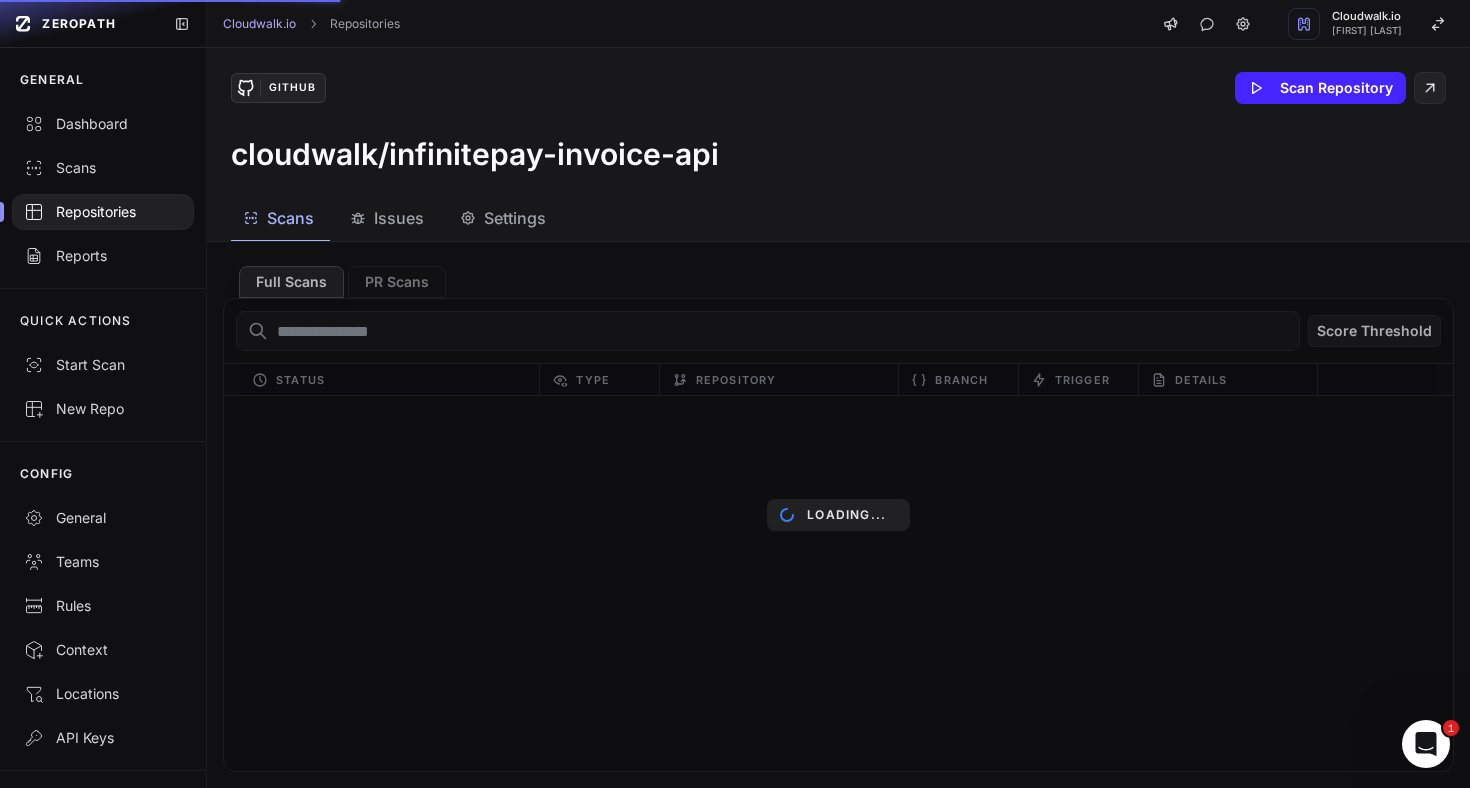 click on "Issues" at bounding box center (399, 218) 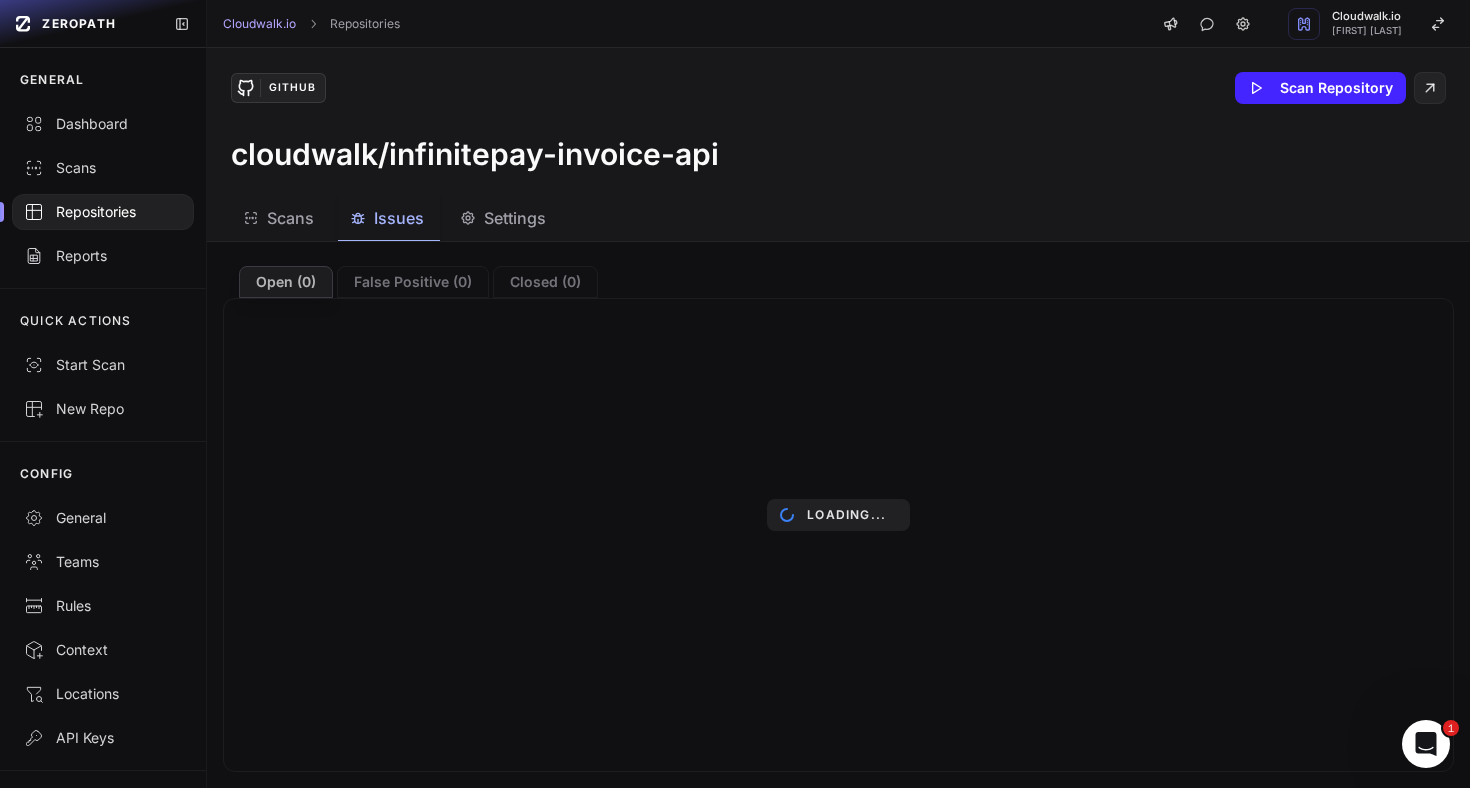 click on "Repositories" at bounding box center [103, 212] 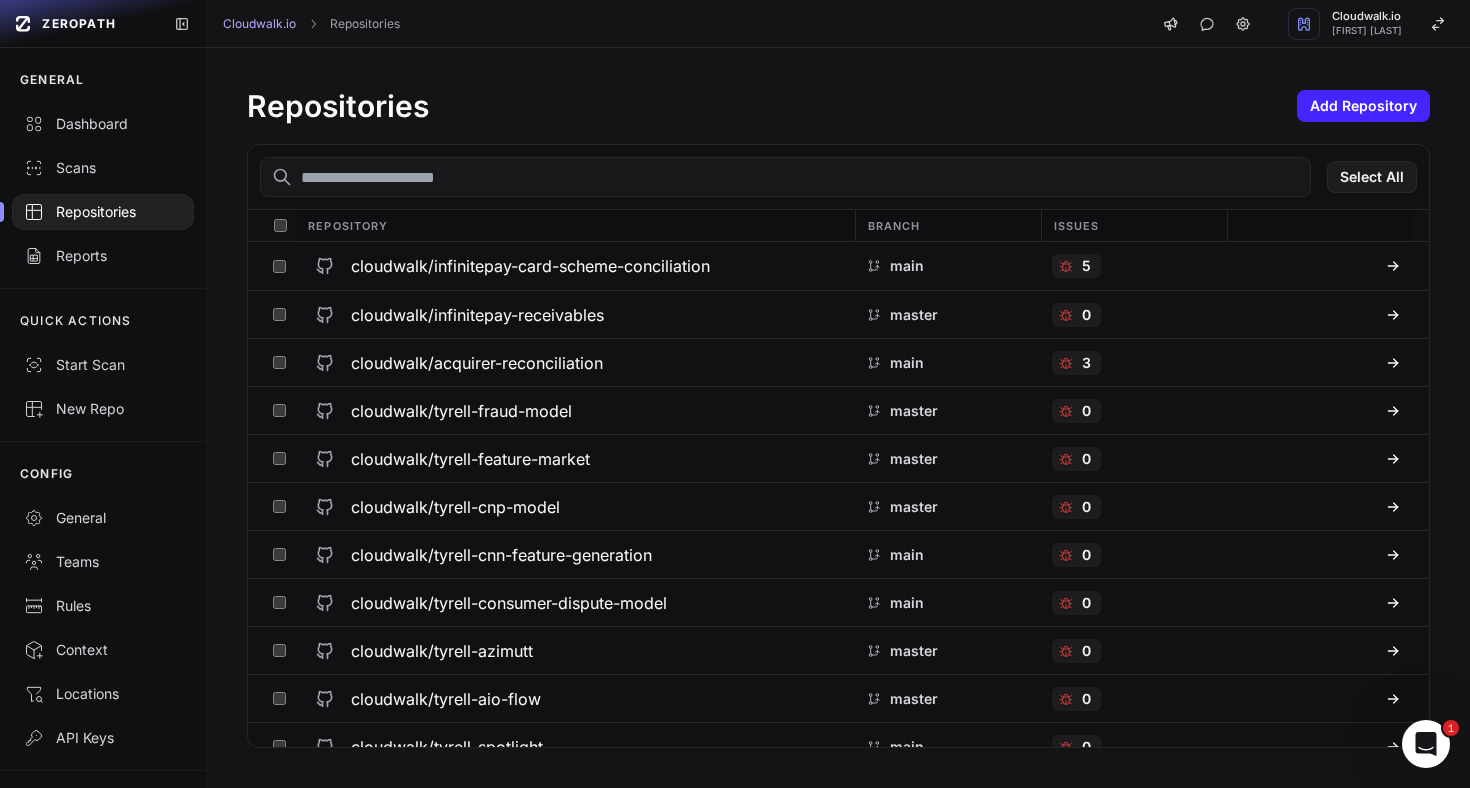 click at bounding box center [785, 177] 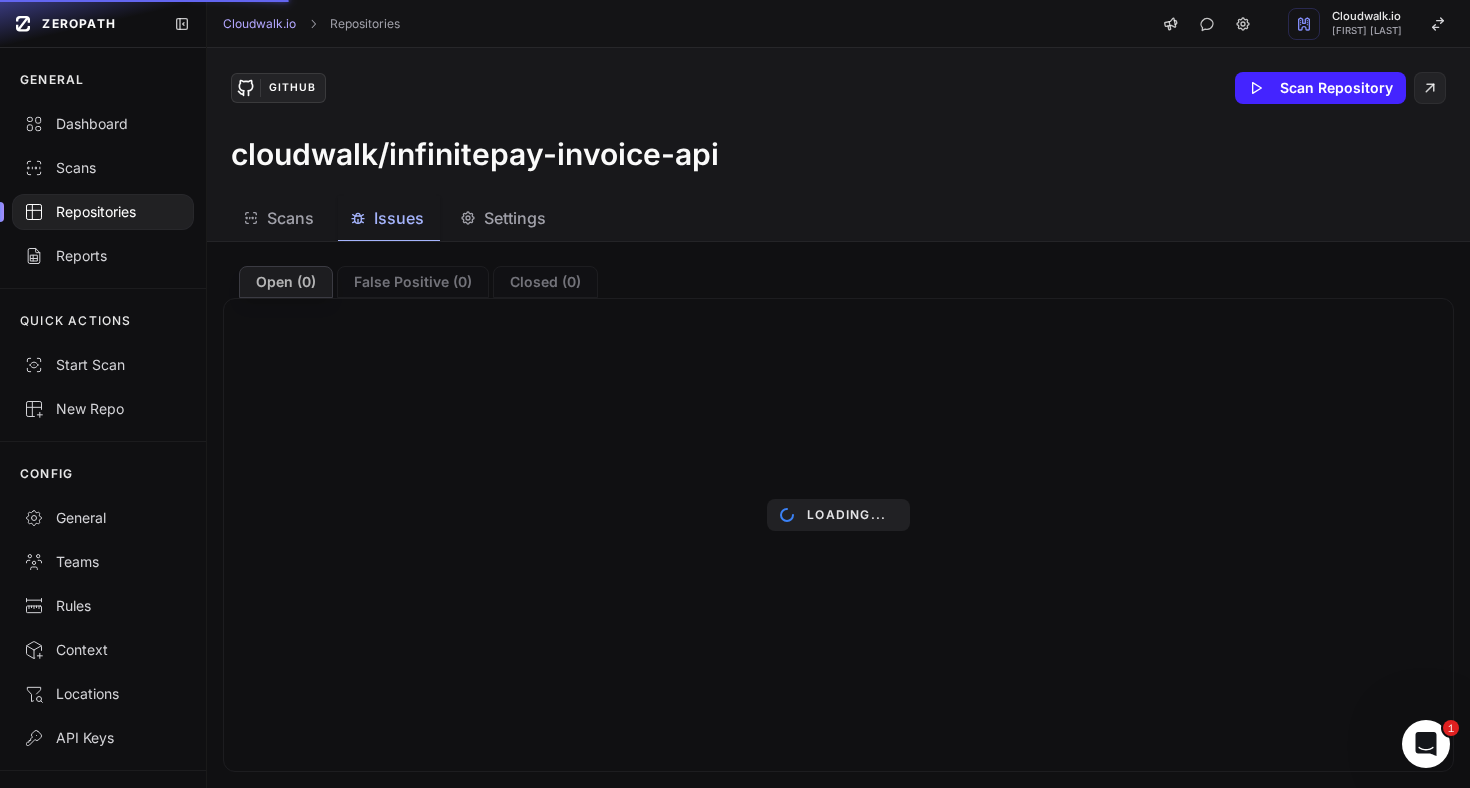 click at bounding box center [103, 212] 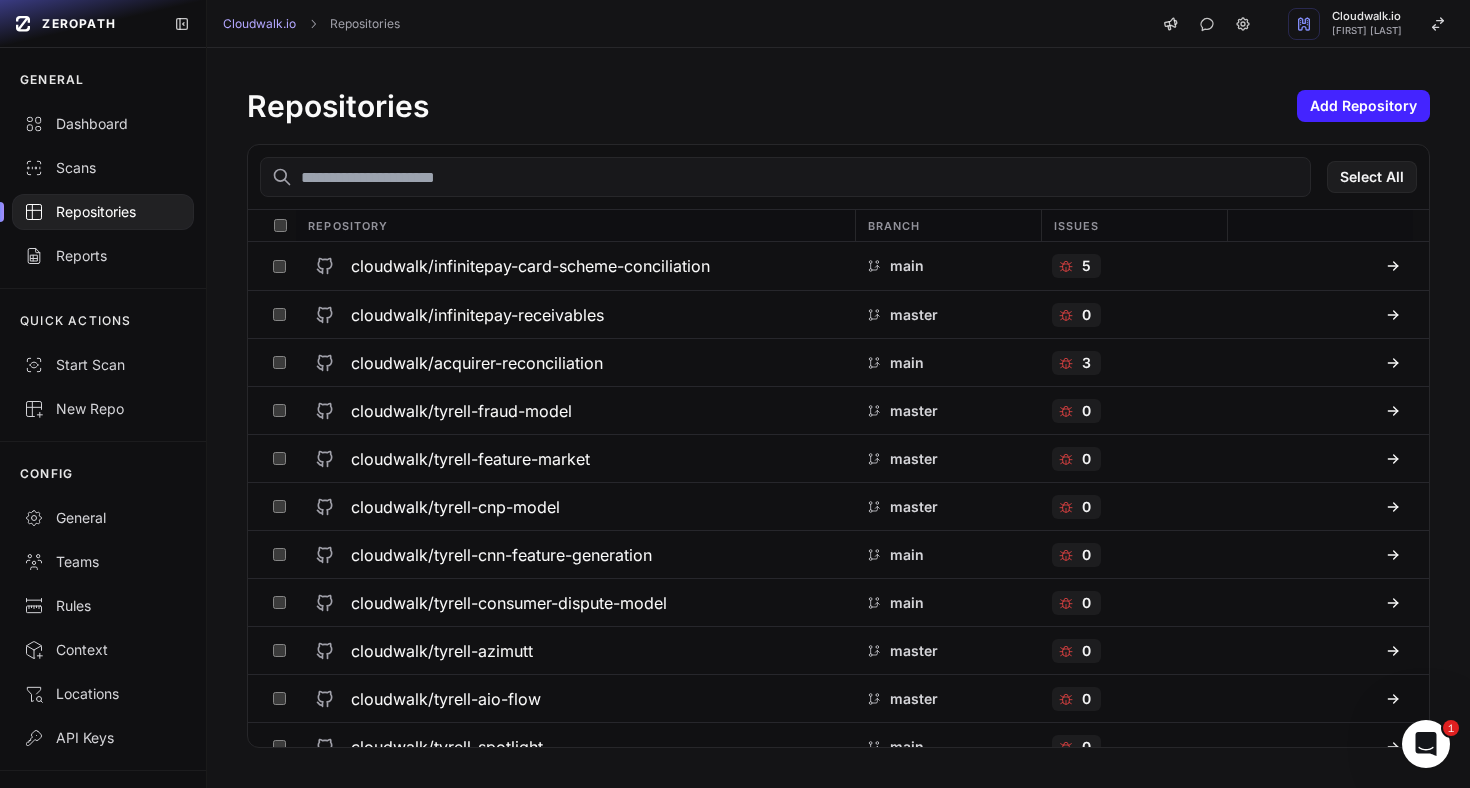 click at bounding box center (785, 177) 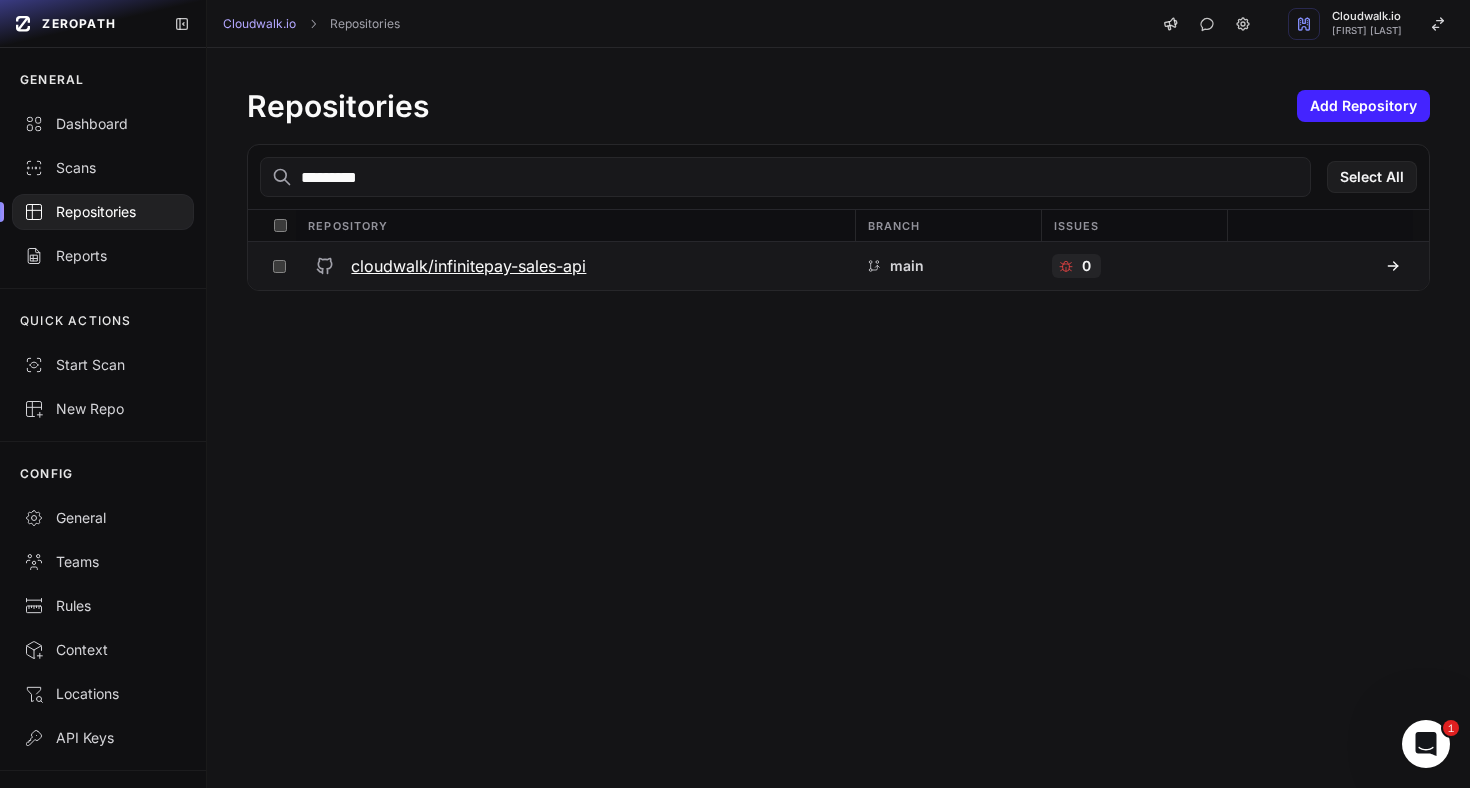 type on "*********" 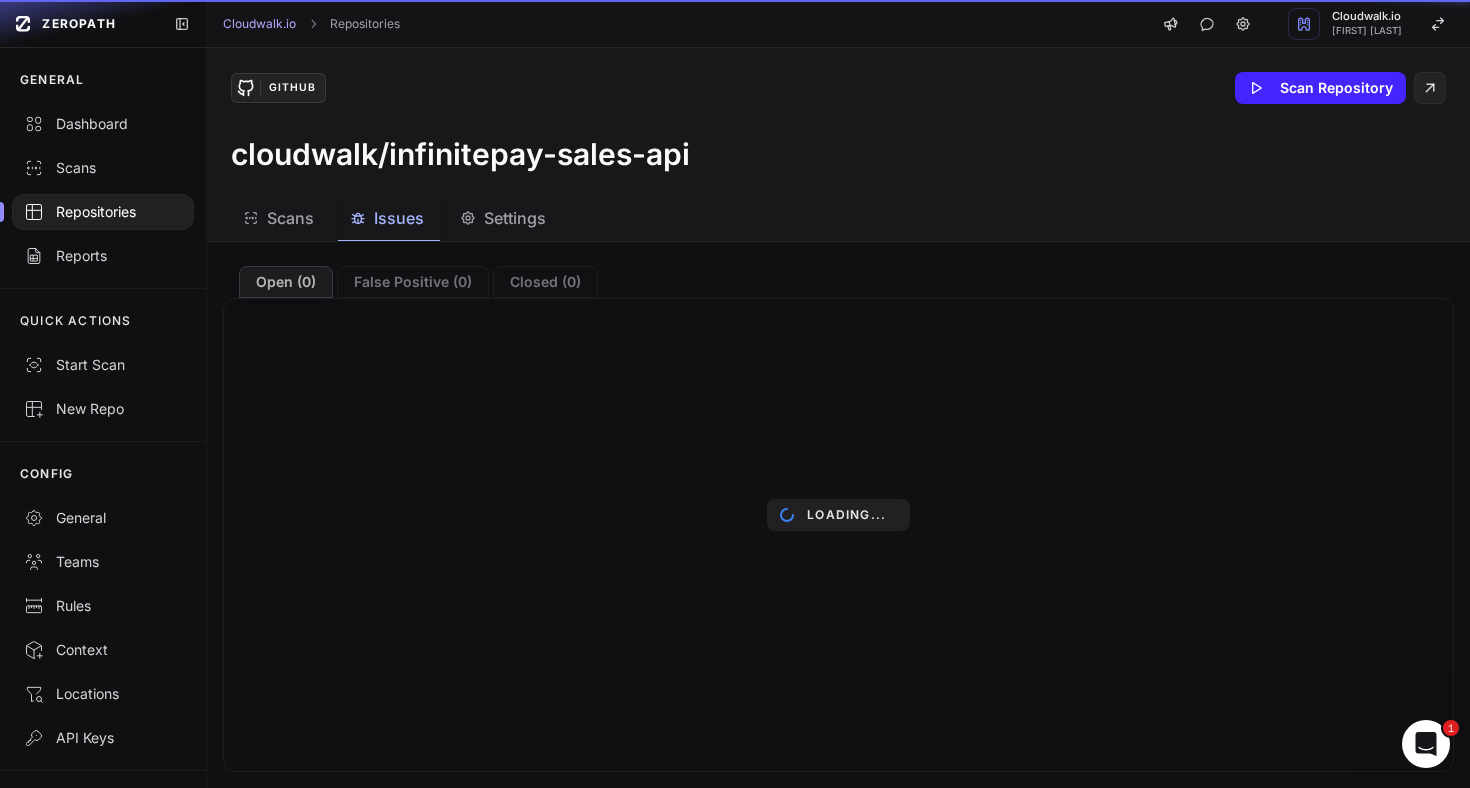 click on "Issues" at bounding box center (399, 218) 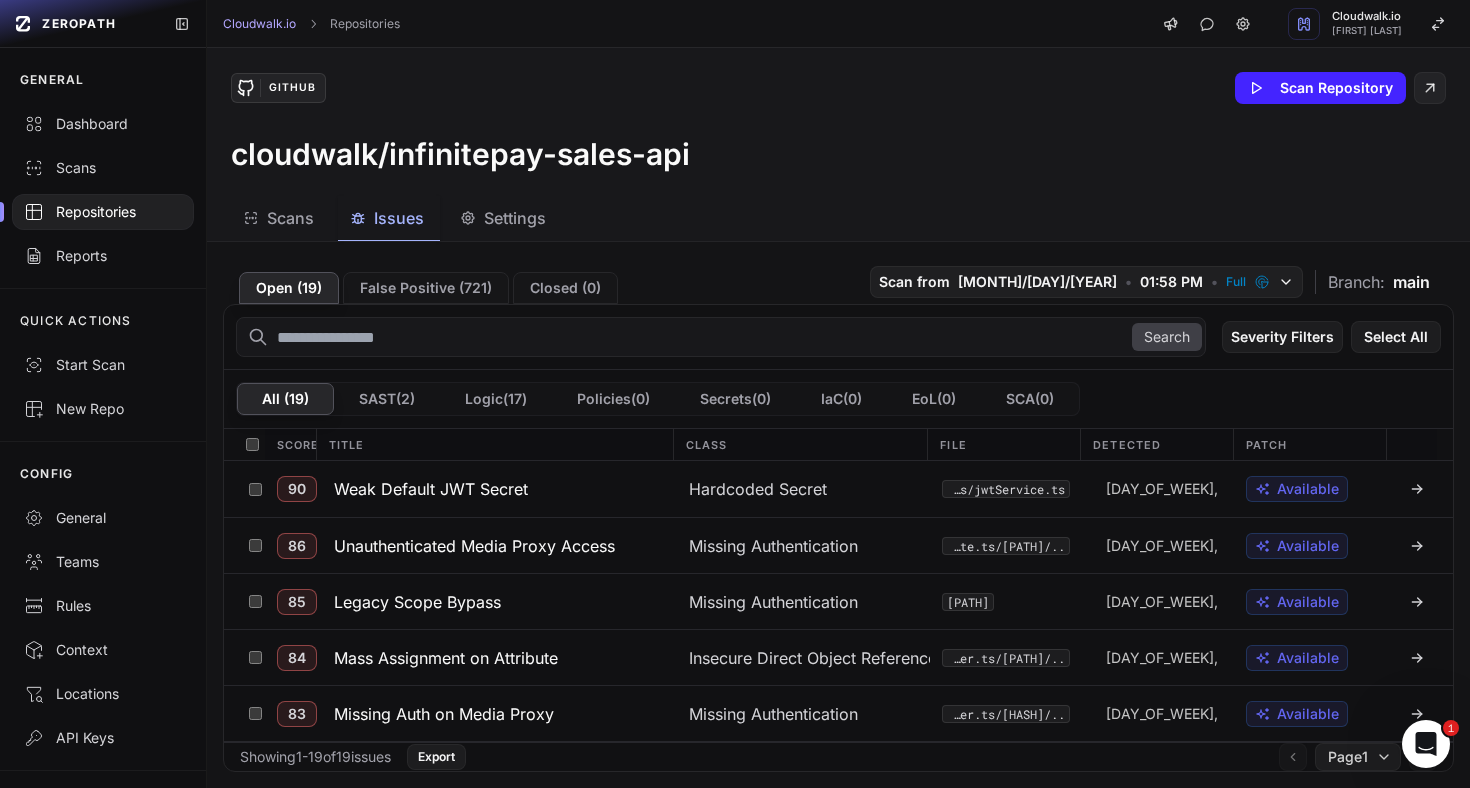 click on "Scans" at bounding box center [290, 218] 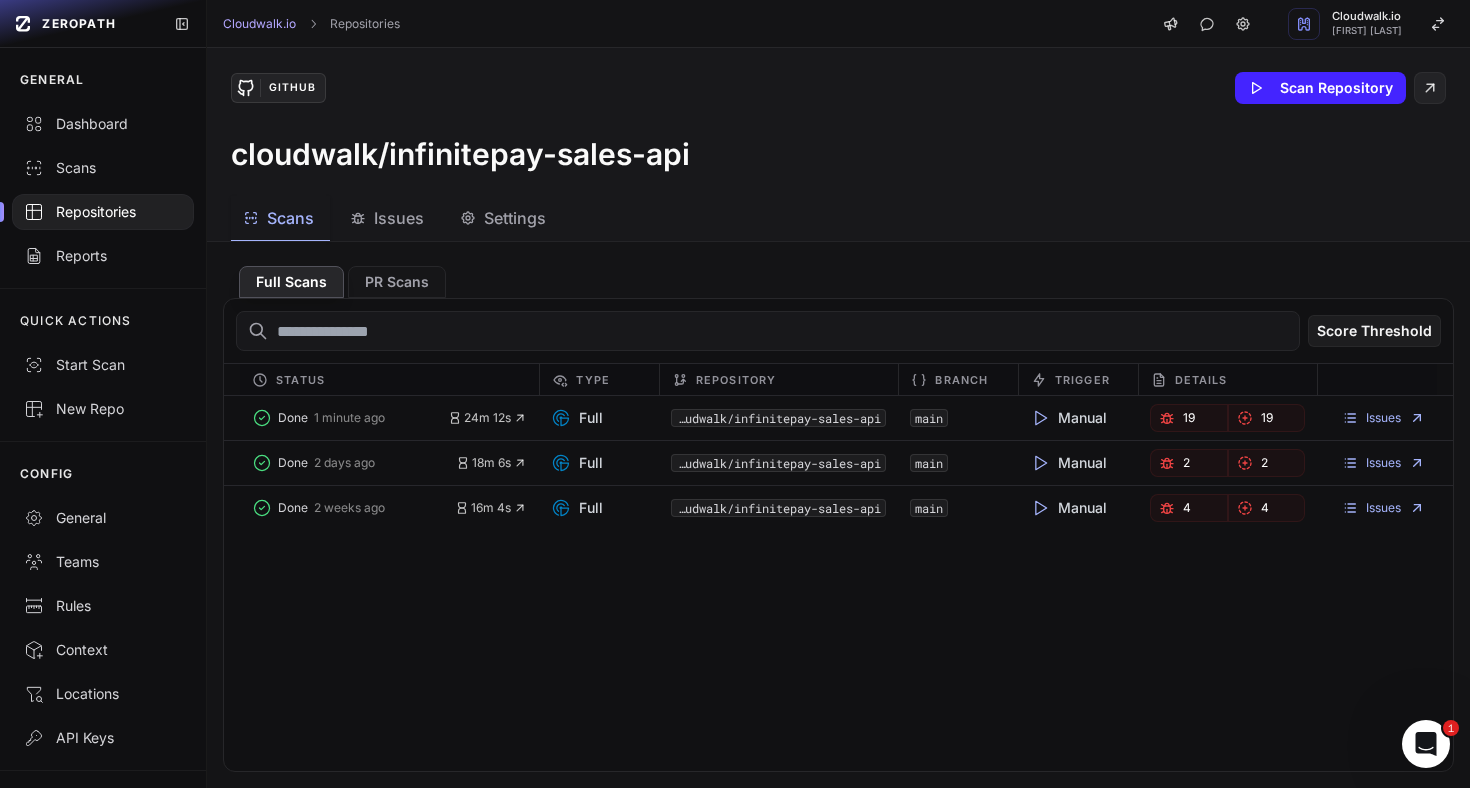 click on "Repositories" at bounding box center [103, 212] 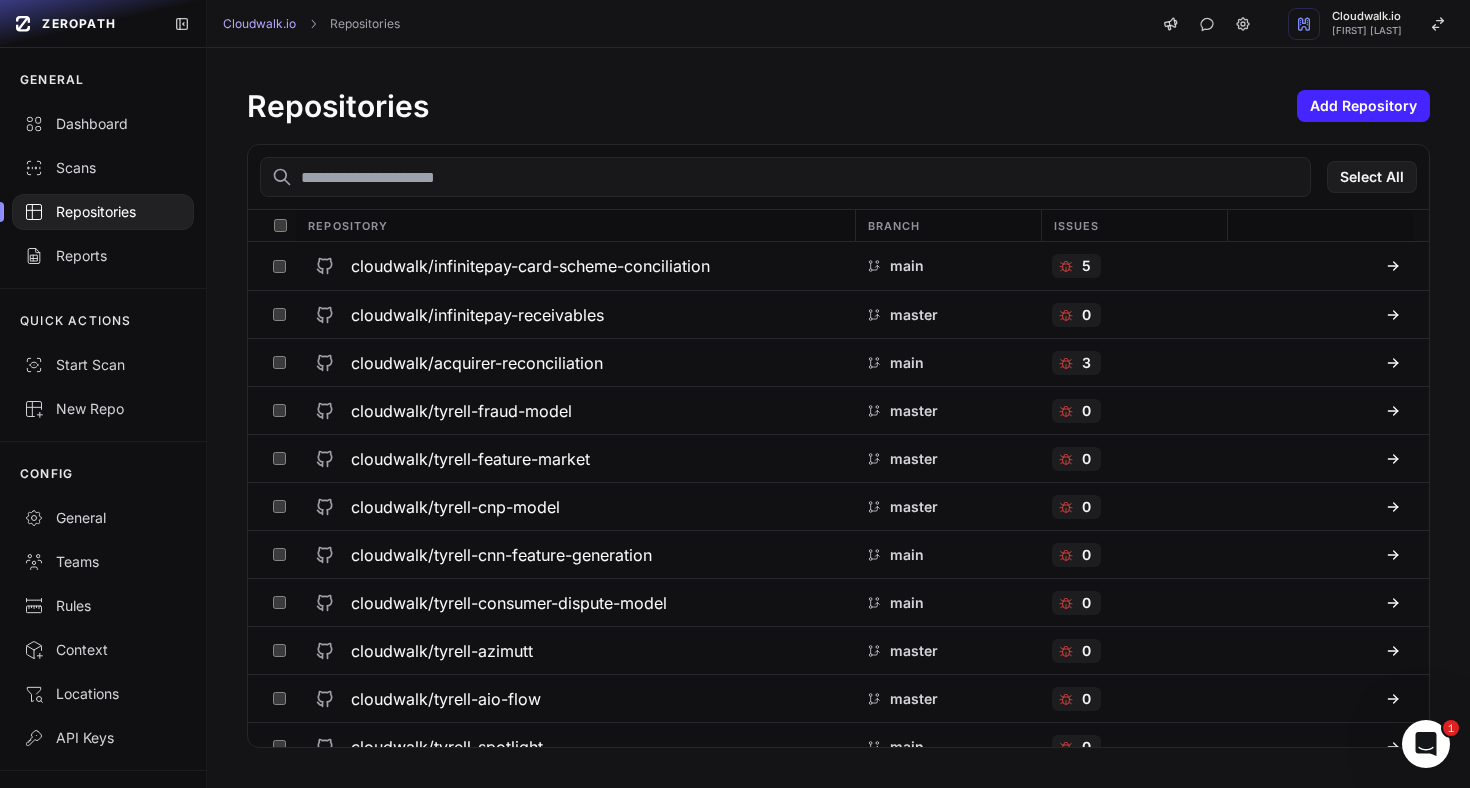 click at bounding box center (785, 177) 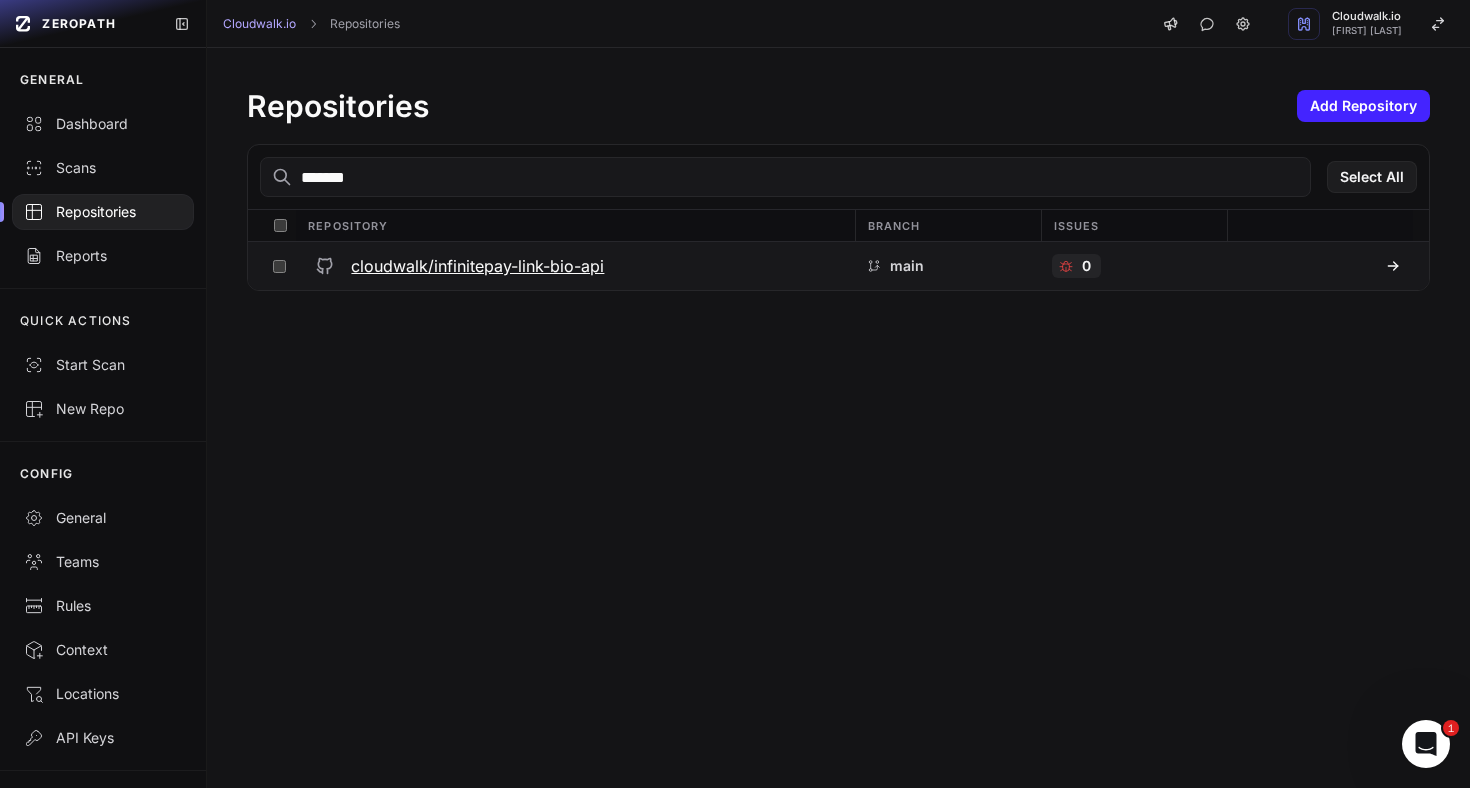 type on "*******" 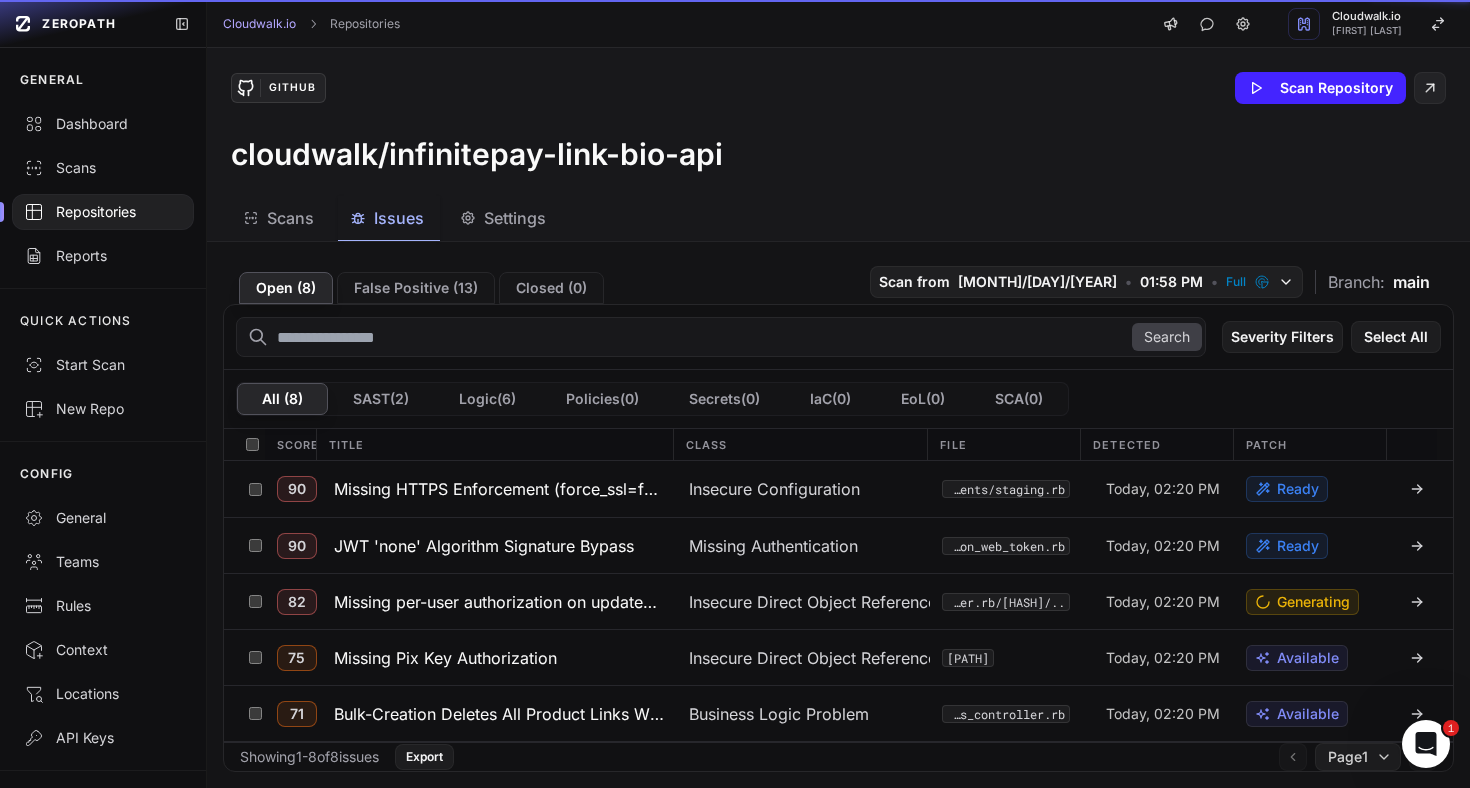 click on "Issues" at bounding box center [387, 218] 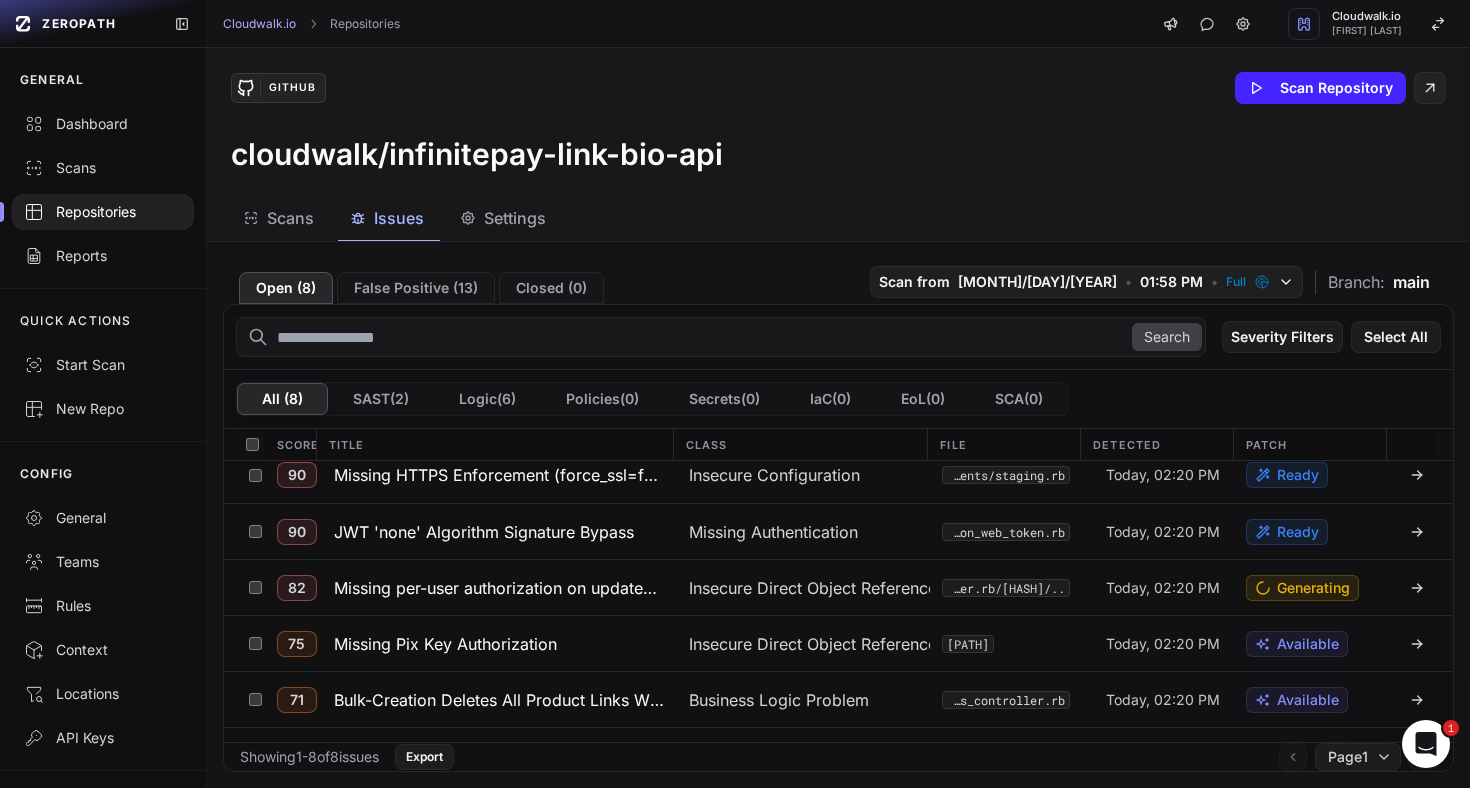 scroll, scrollTop: 0, scrollLeft: 0, axis: both 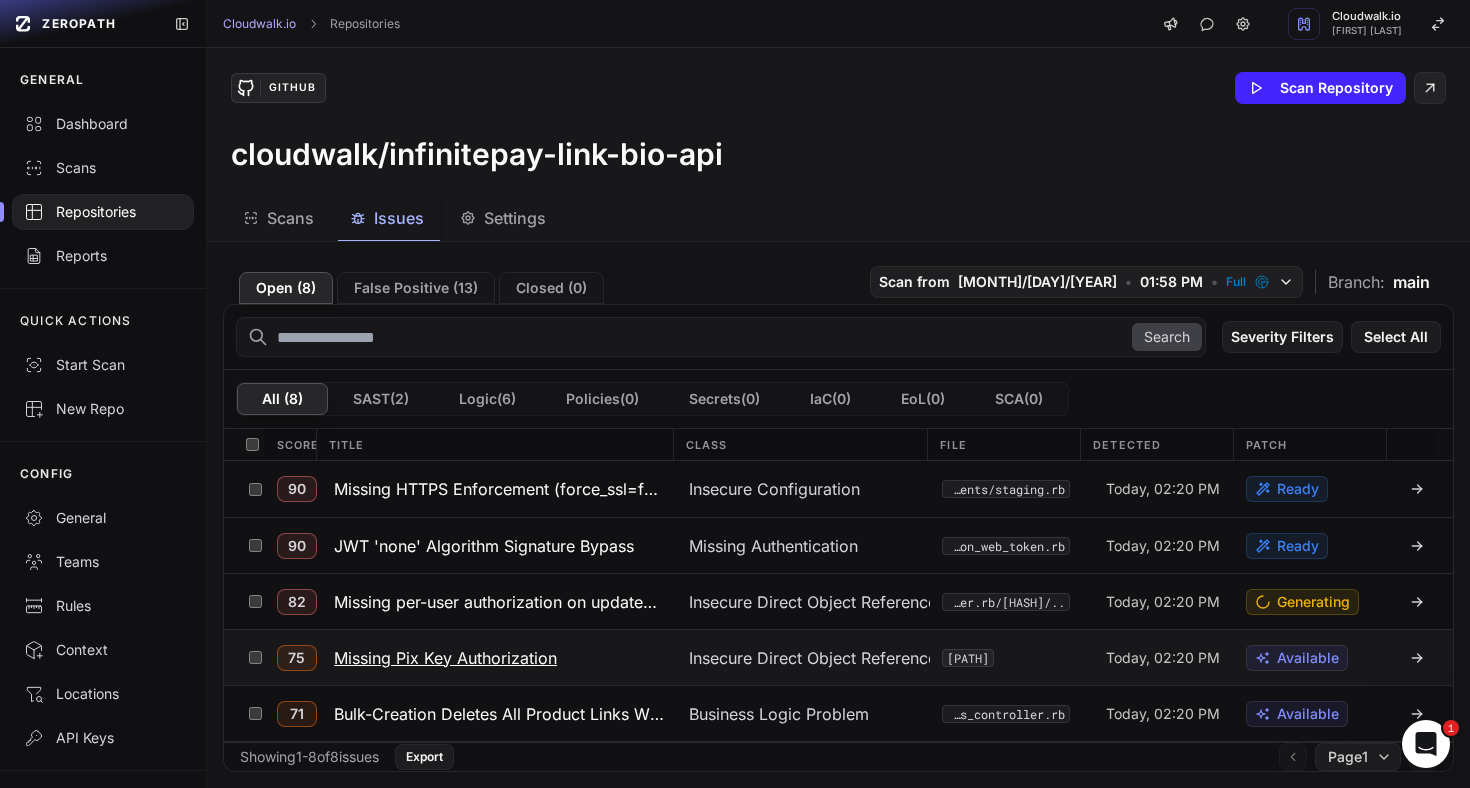click on "Missing Pix Key Authorization" at bounding box center (445, 658) 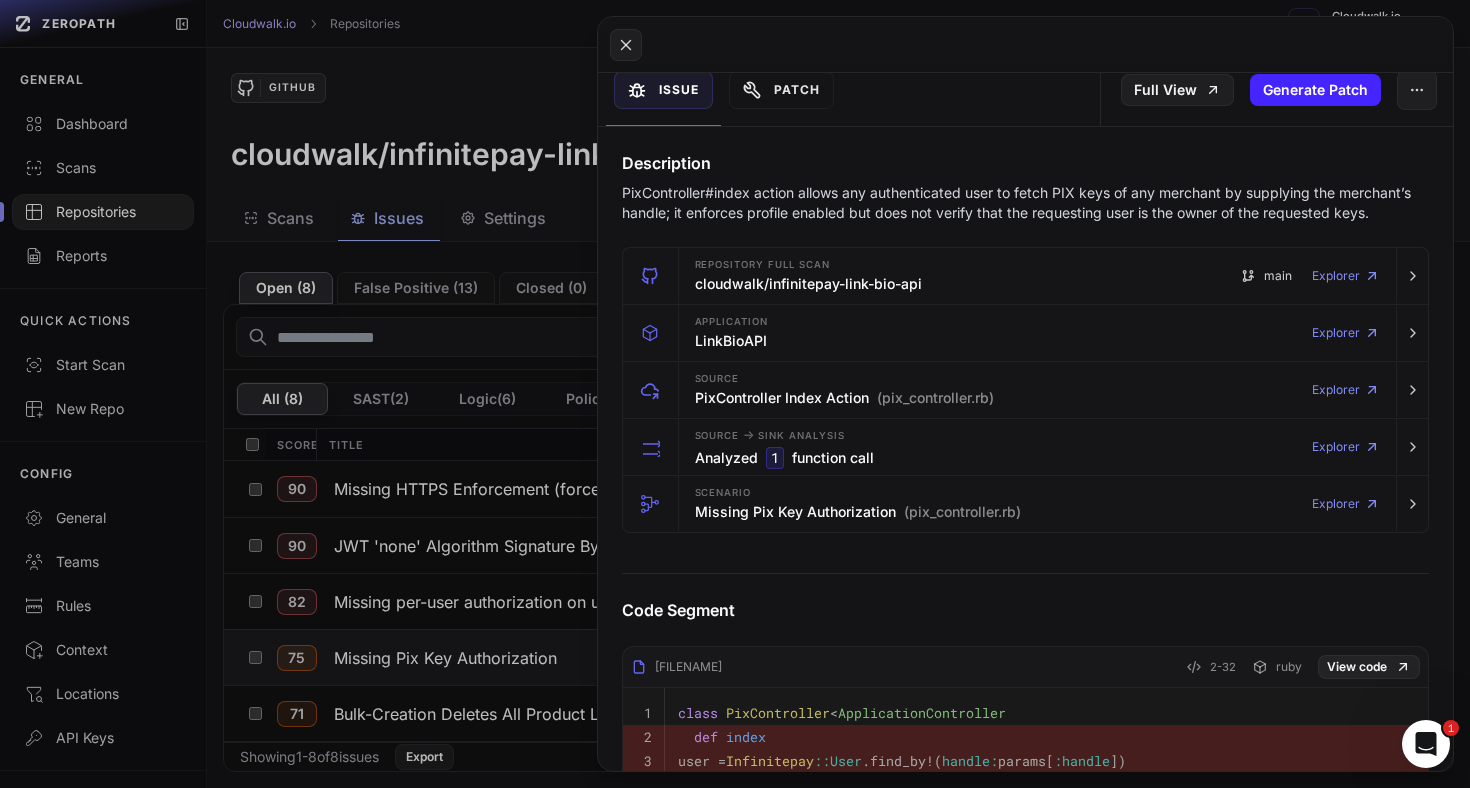 scroll, scrollTop: 0, scrollLeft: 0, axis: both 